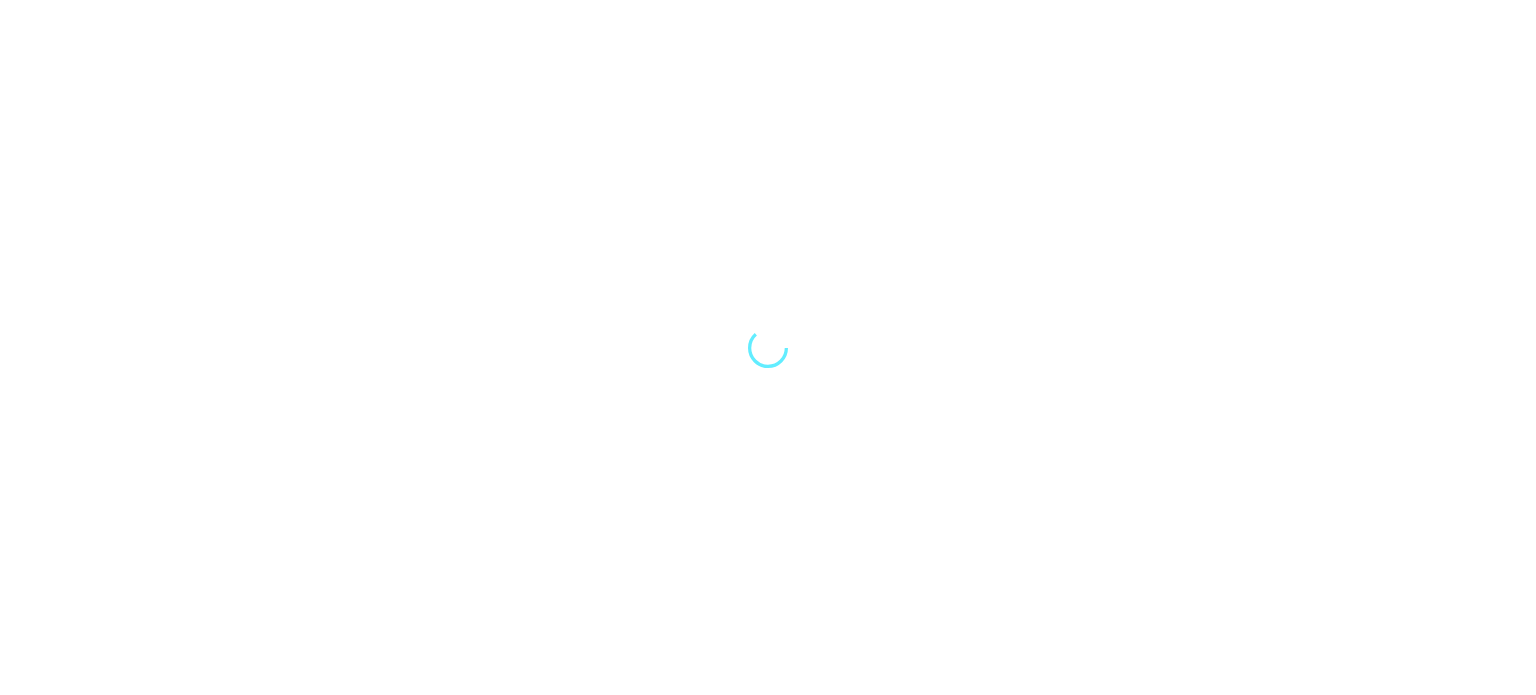 scroll, scrollTop: 0, scrollLeft: 0, axis: both 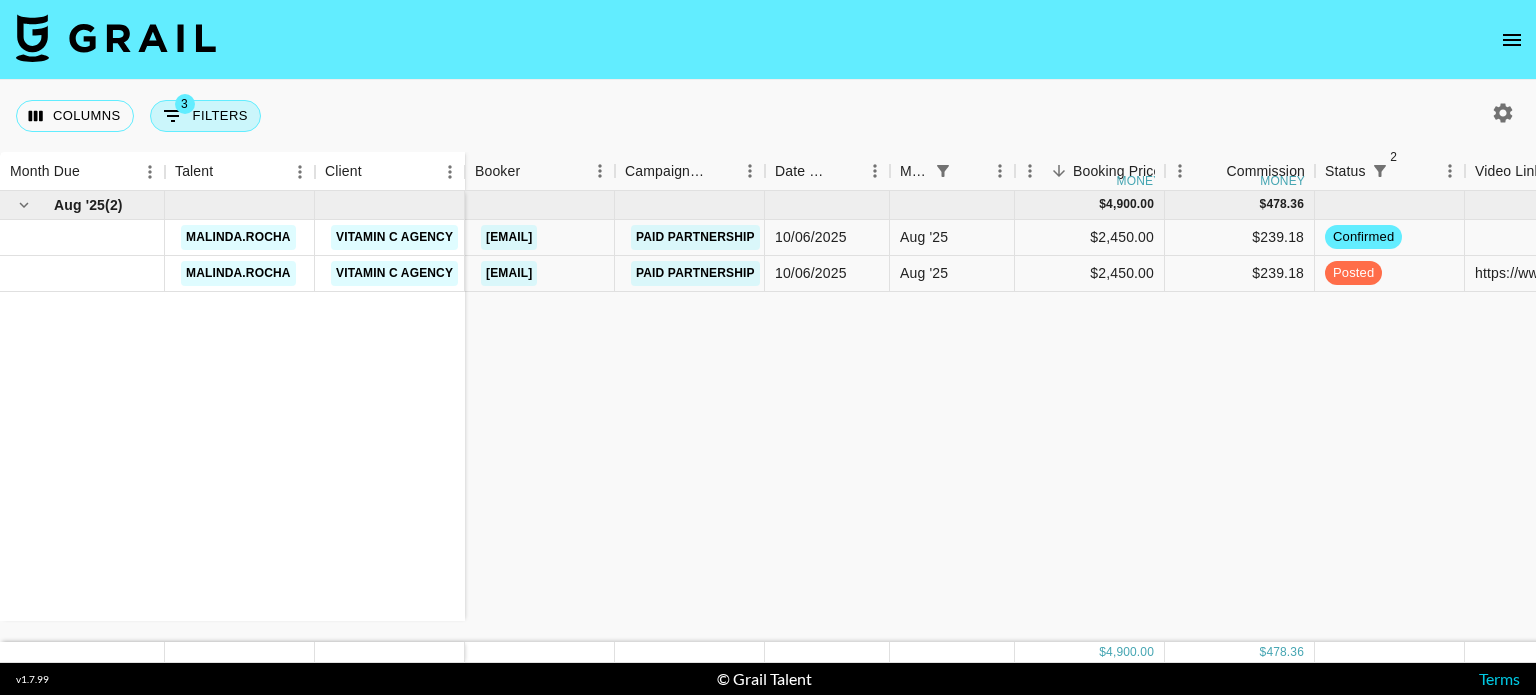 click on "3 Filters" at bounding box center (205, 116) 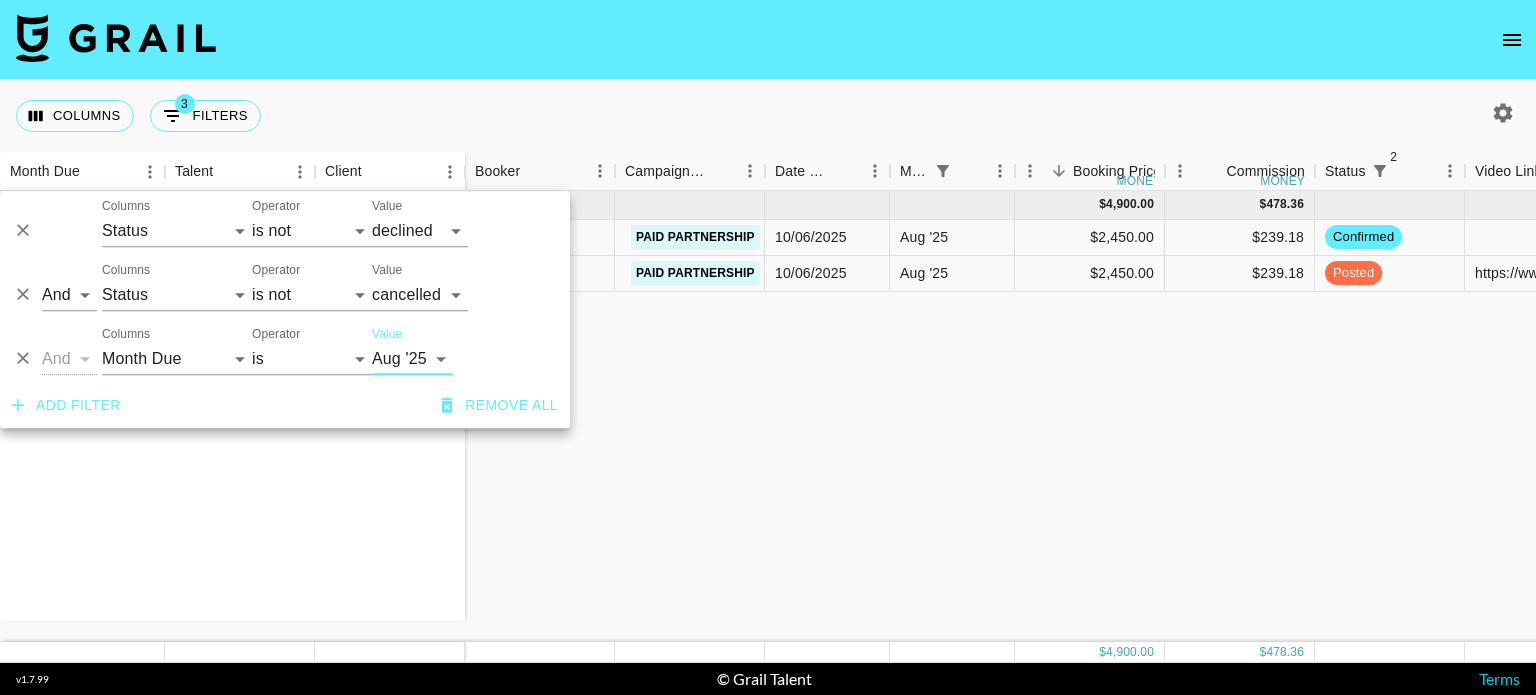 click on "Aug '26 Jul '26 Jun '26 May '26 Apr '26 Mar '26 Feb '26 Jan '26 Dec '25 Nov '25 Oct '25 Sep '25 Aug '25 Jul '25 Jun '25 May '25 Apr '25 Mar '25 Feb '25 Jan '25 Dec '24 Nov '24 Oct '24 Sep '24 Aug '24" at bounding box center (412, 359) 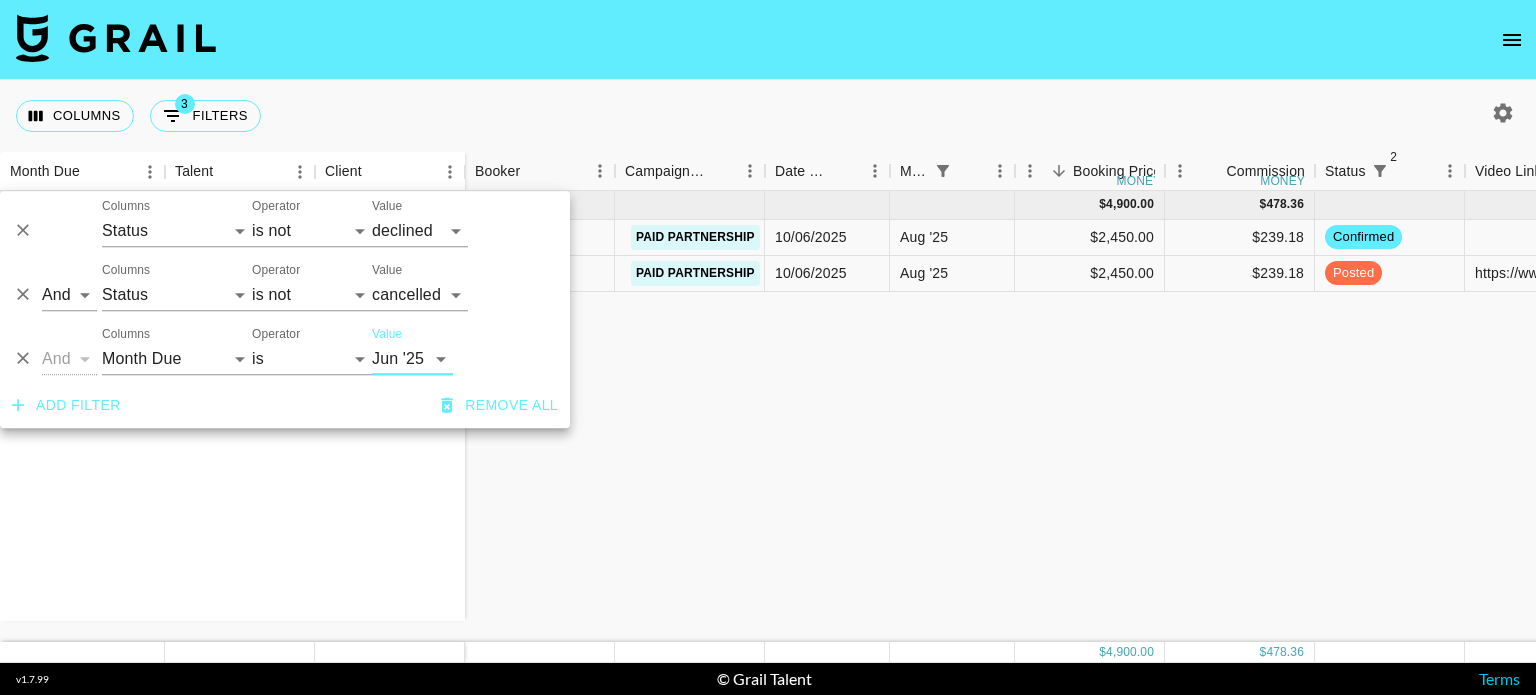 click on "Aug '26 Jul '26 Jun '26 May '26 Apr '26 Mar '26 Feb '26 Jan '26 Dec '25 Nov '25 Oct '25 Sep '25 Aug '25 Jul '25 Jun '25 May '25 Apr '25 Mar '25 Feb '25 Jan '25 Dec '24 Nov '24 Oct '24 Sep '24 Aug '24" at bounding box center [412, 359] 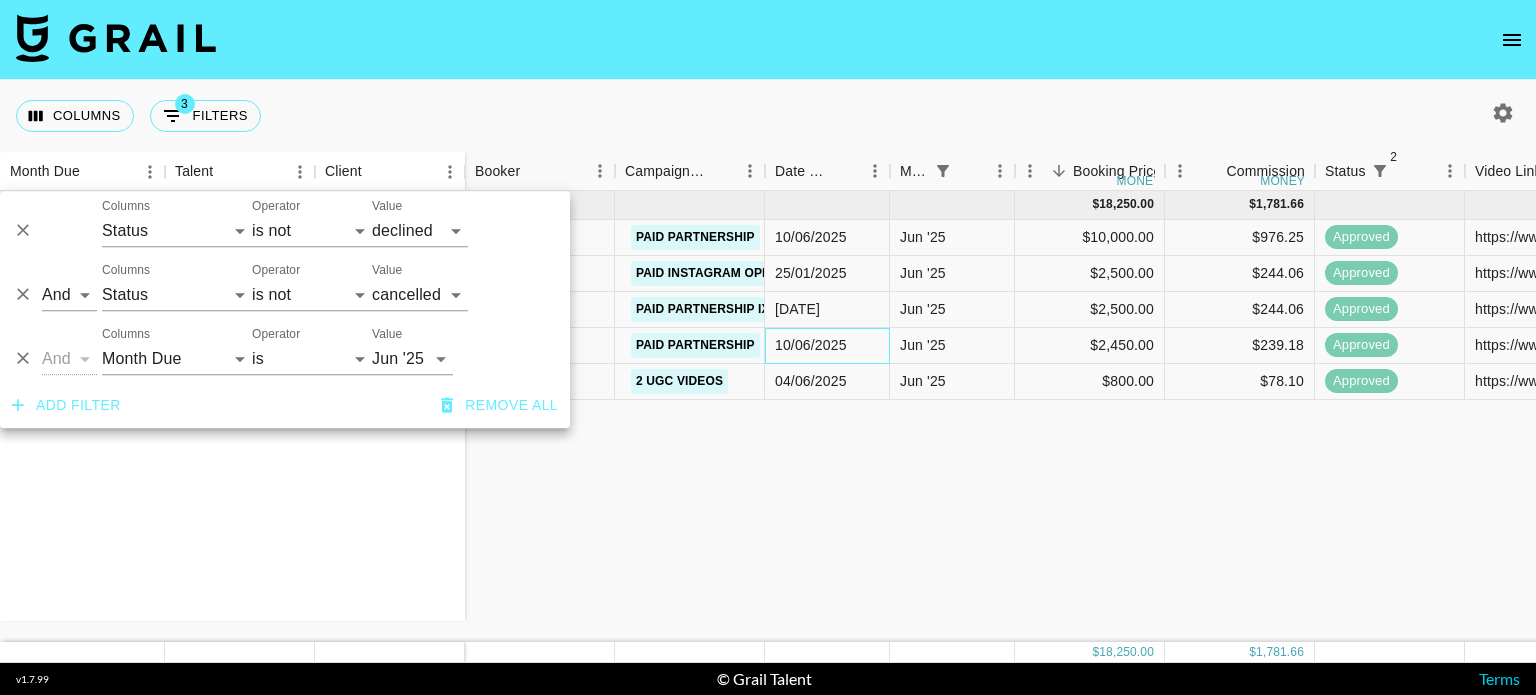 click on "10/06/2025" at bounding box center (827, 346) 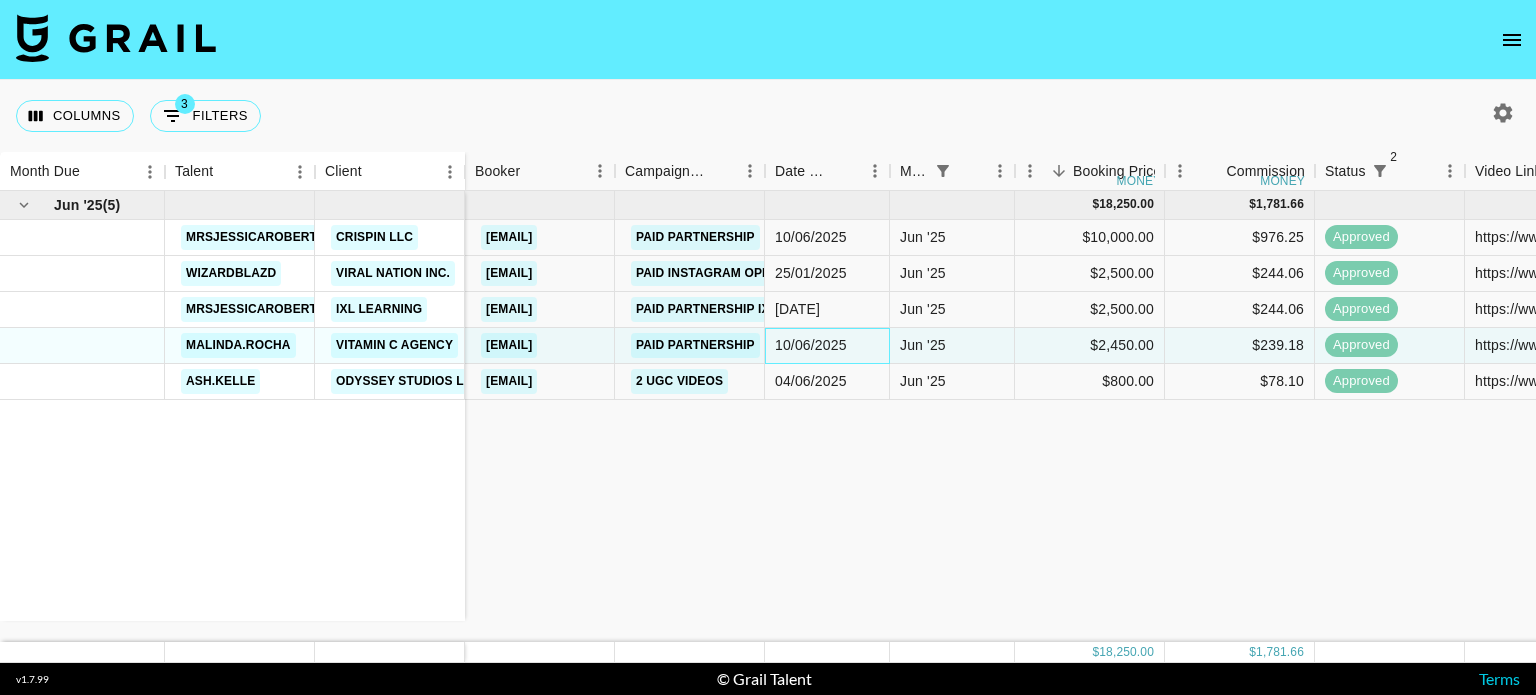 click on "10/06/2025" at bounding box center [827, 346] 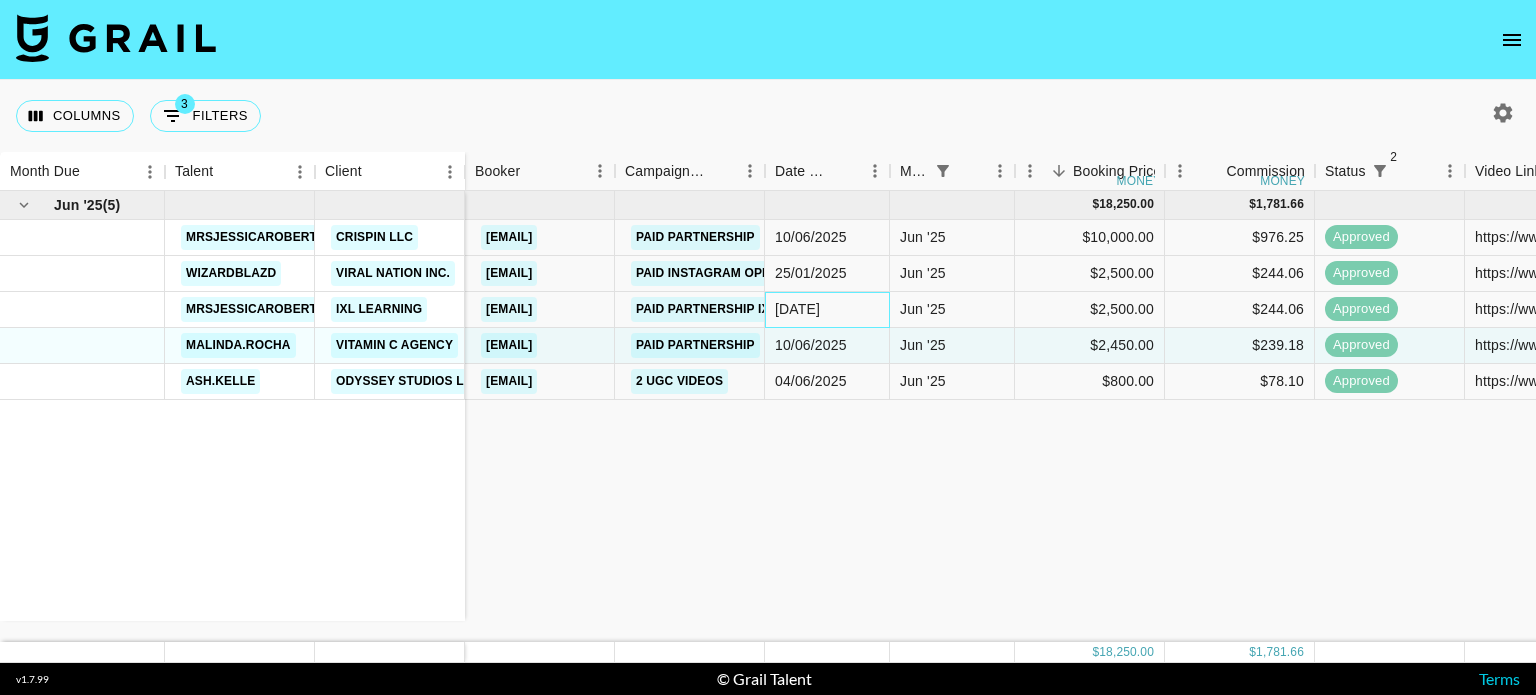 click on "[DATE]" at bounding box center (827, 310) 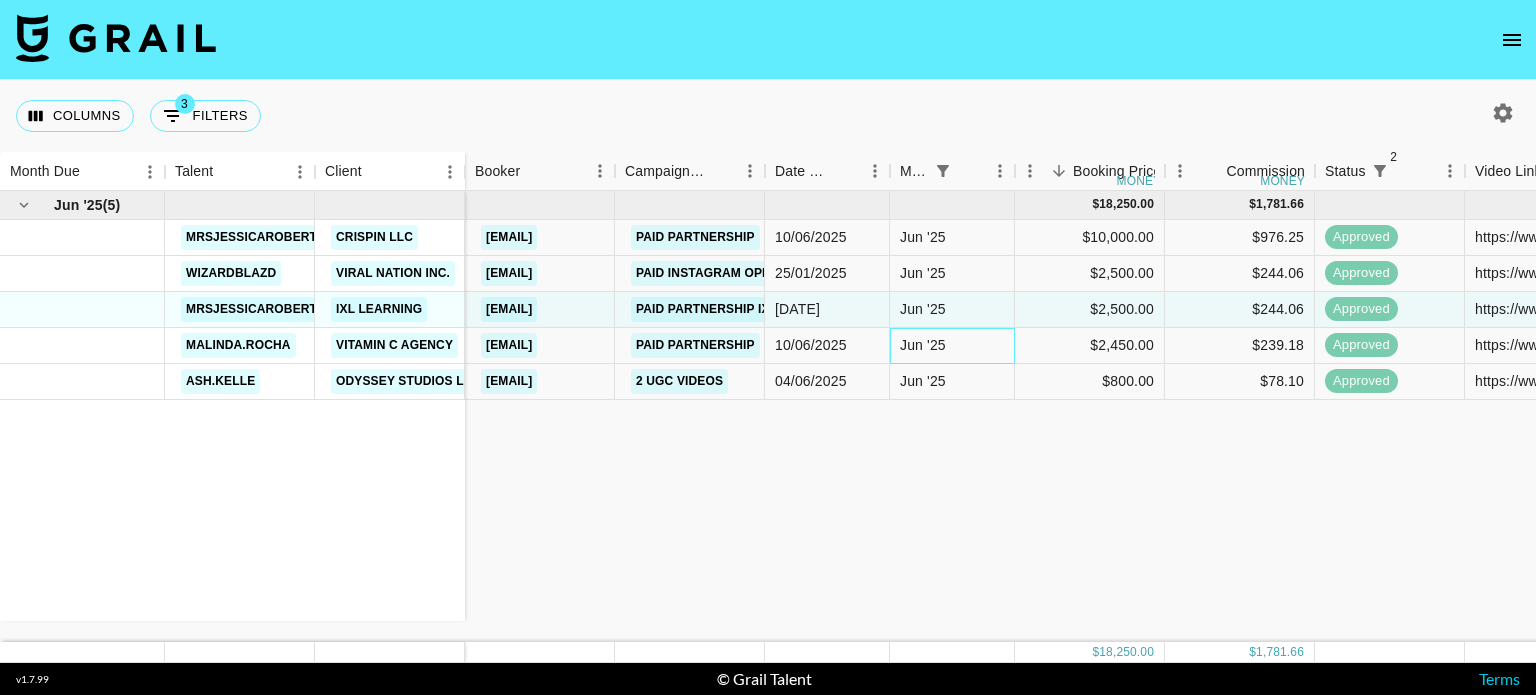 click on "Jun '25" at bounding box center (952, 346) 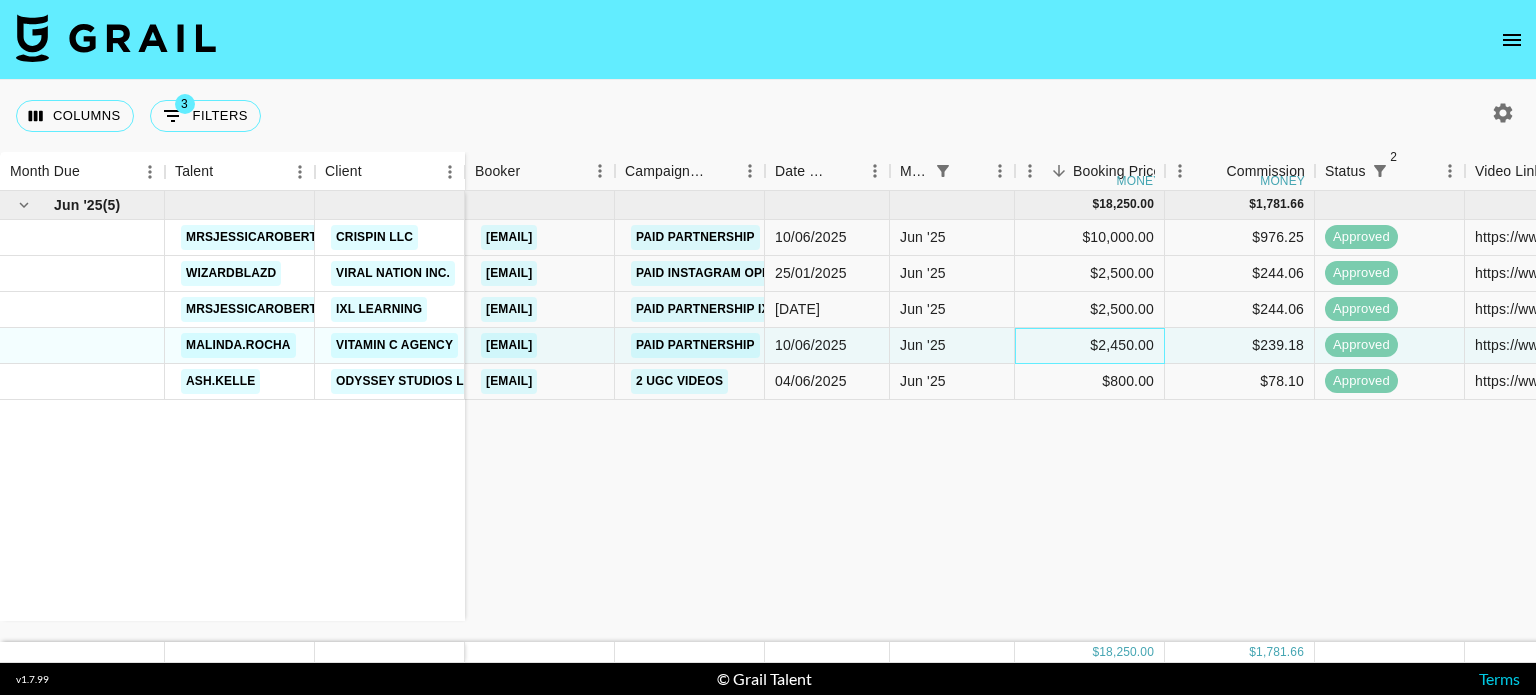 click on "$2,450.00" at bounding box center [1090, 346] 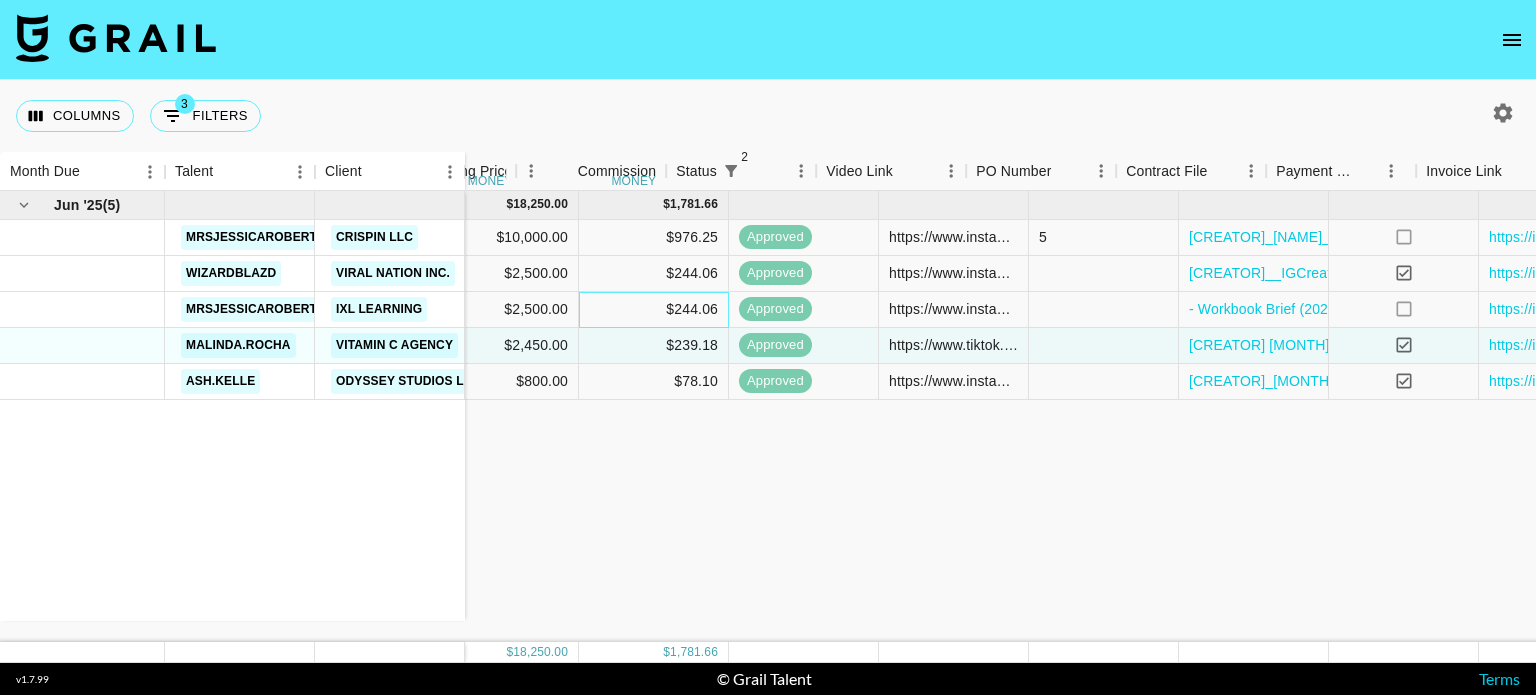 scroll, scrollTop: 0, scrollLeft: 759, axis: horizontal 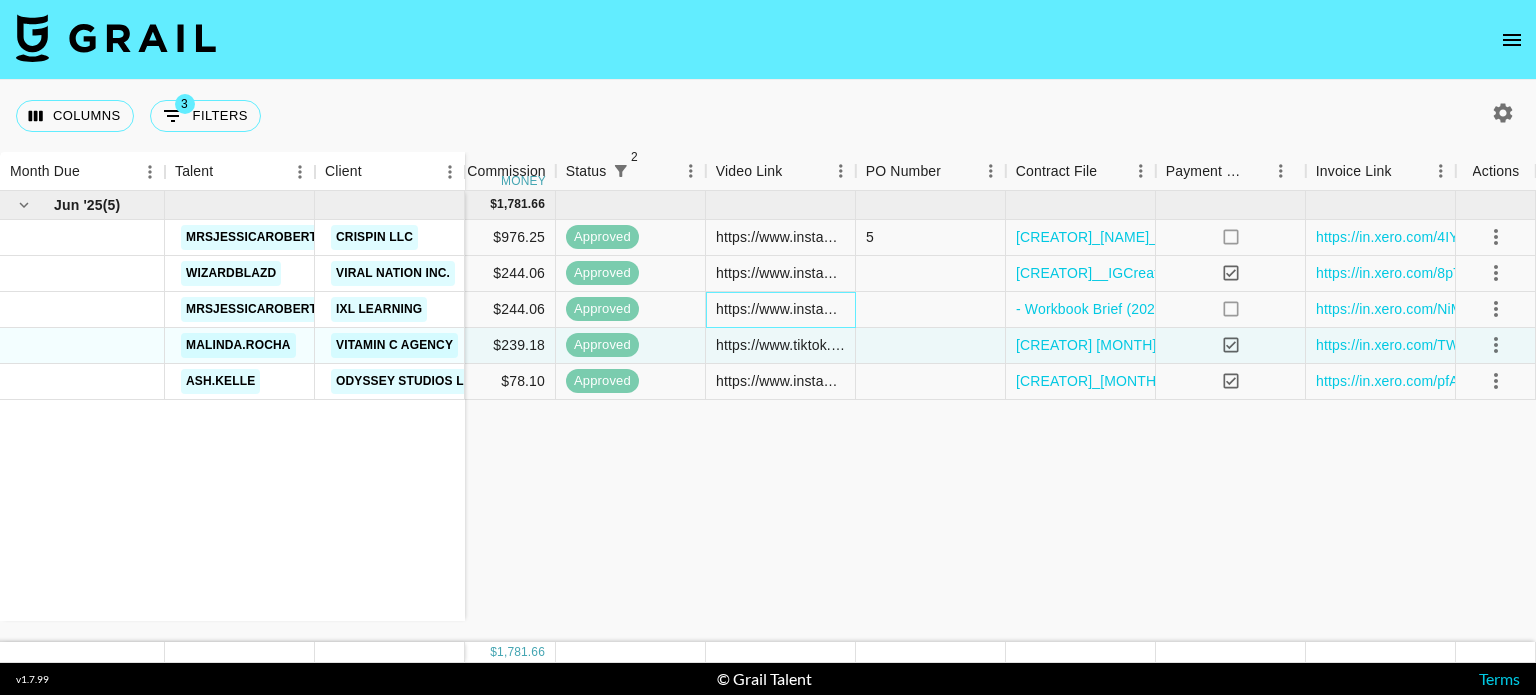 click on "https://www.instagram.com/p/DLAcsWEu1Yc/" at bounding box center (780, 309) 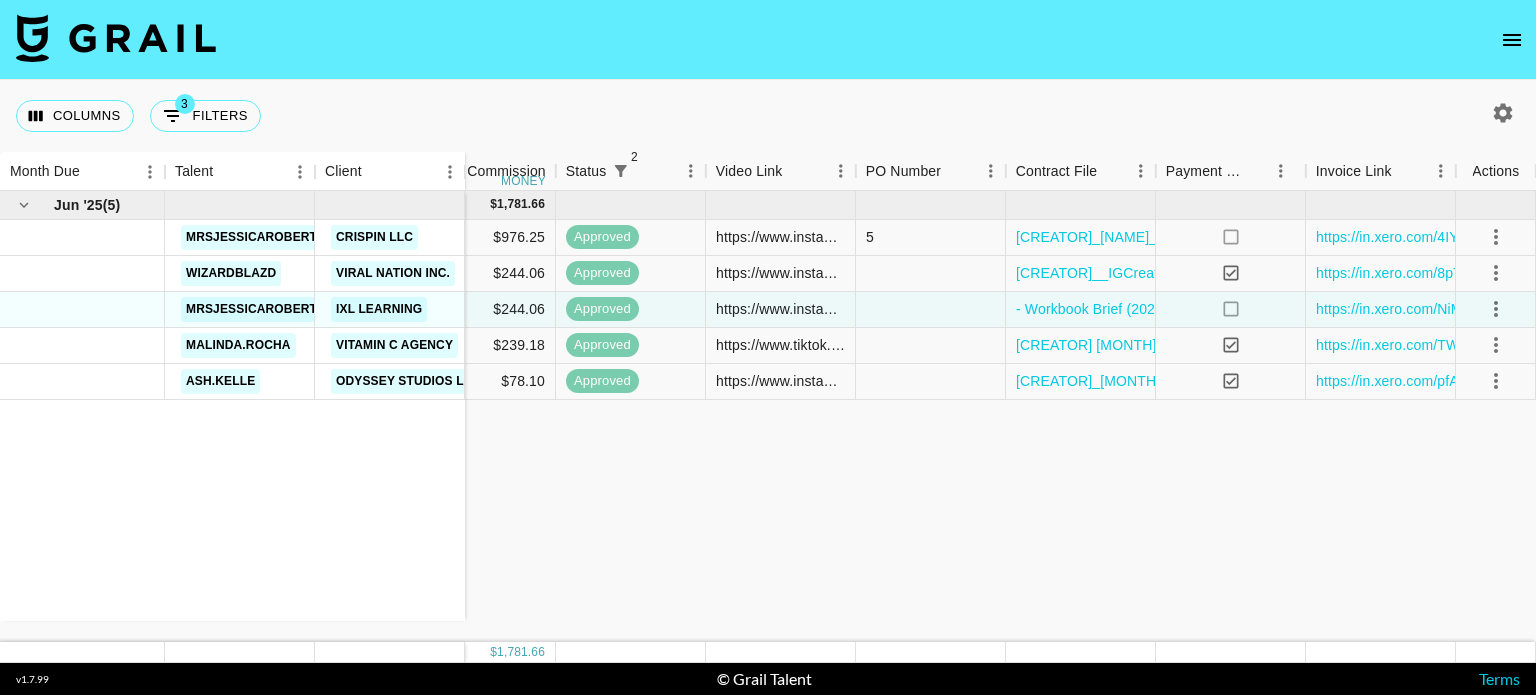 scroll, scrollTop: 0, scrollLeft: 300, axis: horizontal 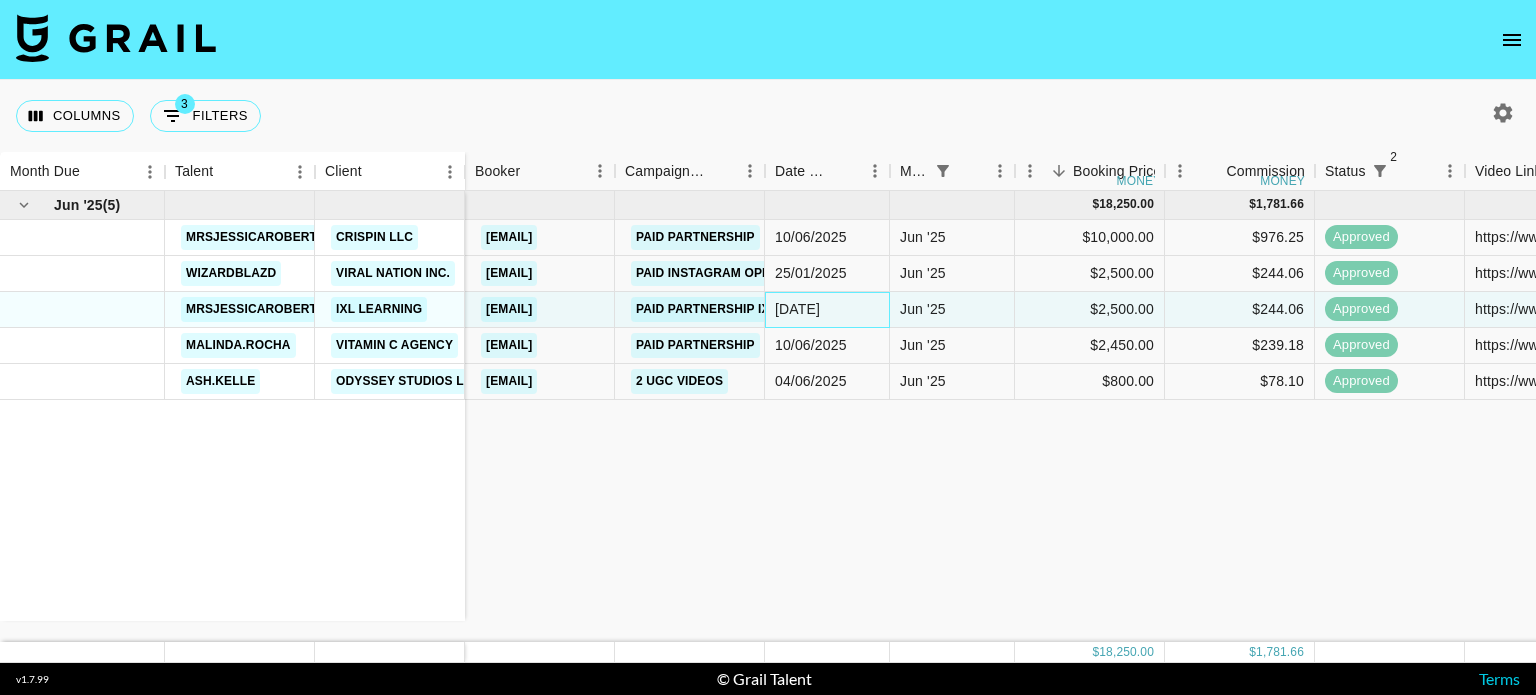 click on "[DATE]" at bounding box center (797, 309) 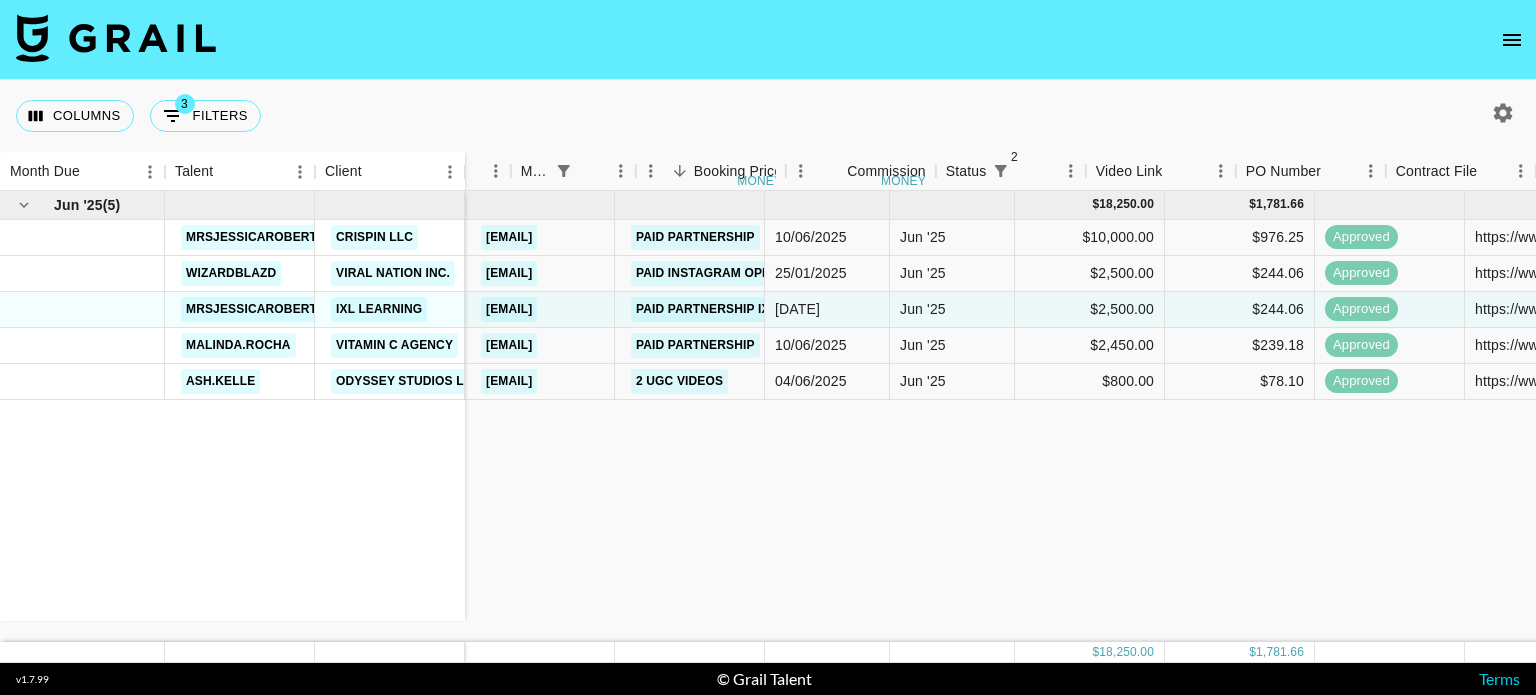 scroll, scrollTop: 0, scrollLeft: 759, axis: horizontal 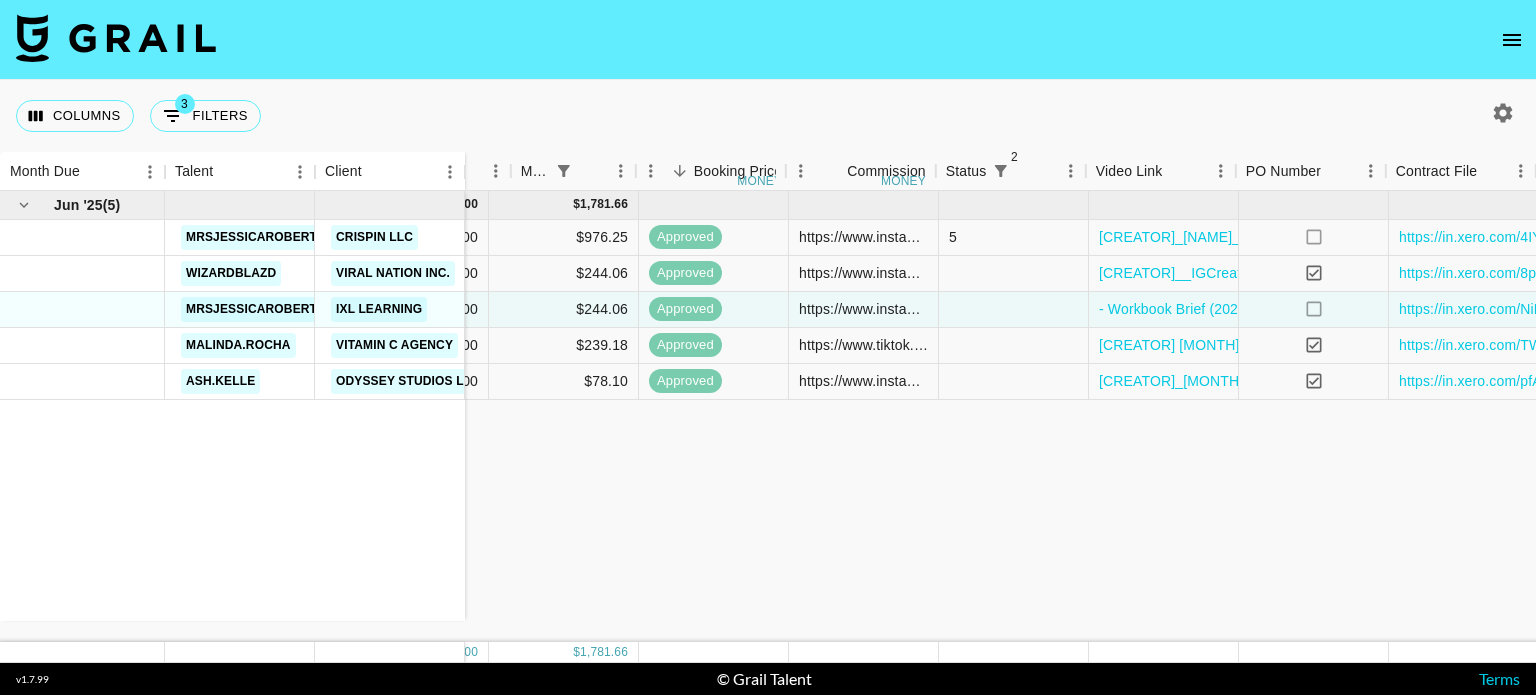 type 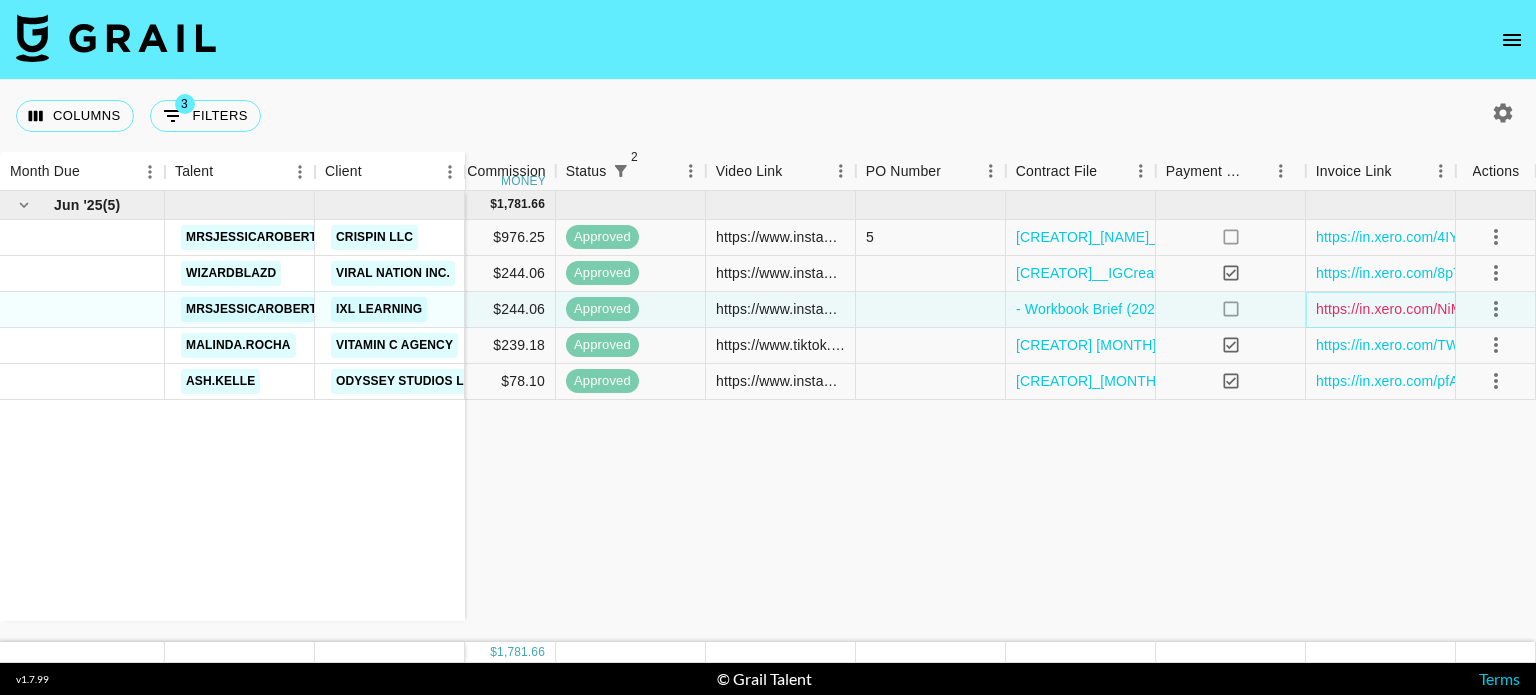 click on "https://in.xero.com/NiMK6EUNq6bBja8IRfZB8s26QsKmVLSyQgePQDjC" at bounding box center [1545, 309] 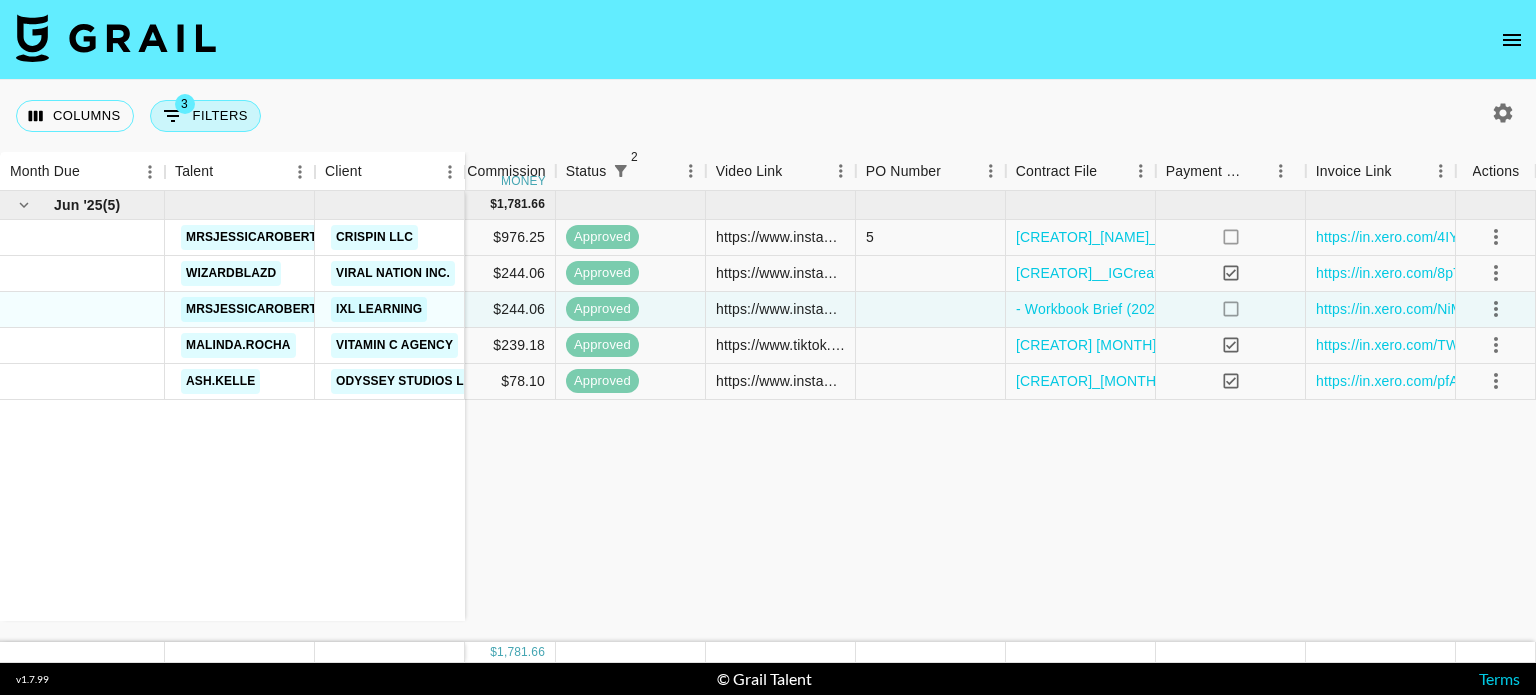 click on "3" at bounding box center (185, 104) 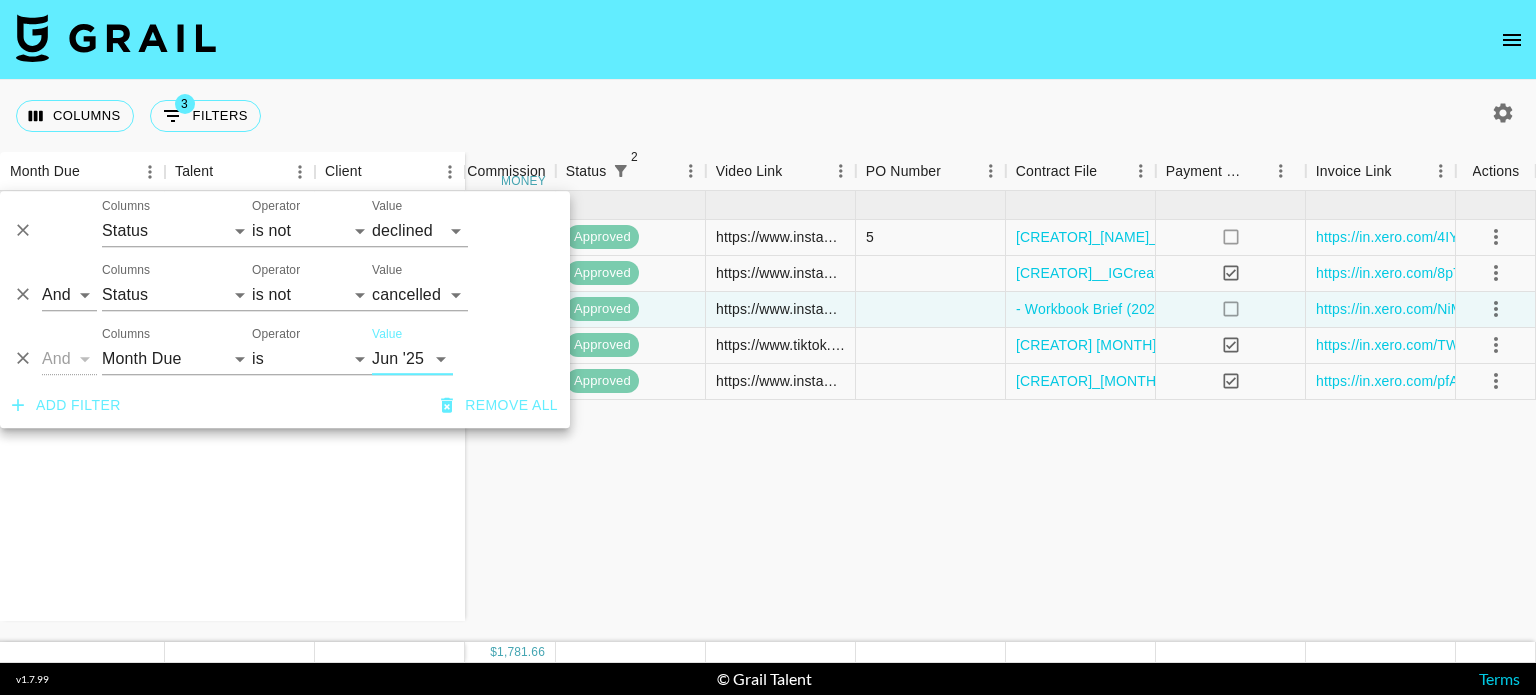 click on "Aug '26 Jul '26 Jun '26 May '26 Apr '26 Mar '26 Feb '26 Jan '26 Dec '25 Nov '25 Oct '25 Sep '25 Aug '25 Jul '25 Jun '25 May '25 Apr '25 Mar '25 Feb '25 Jan '25 Dec '24 Nov '24 Oct '24 Sep '24 Aug '24" at bounding box center (412, 359) 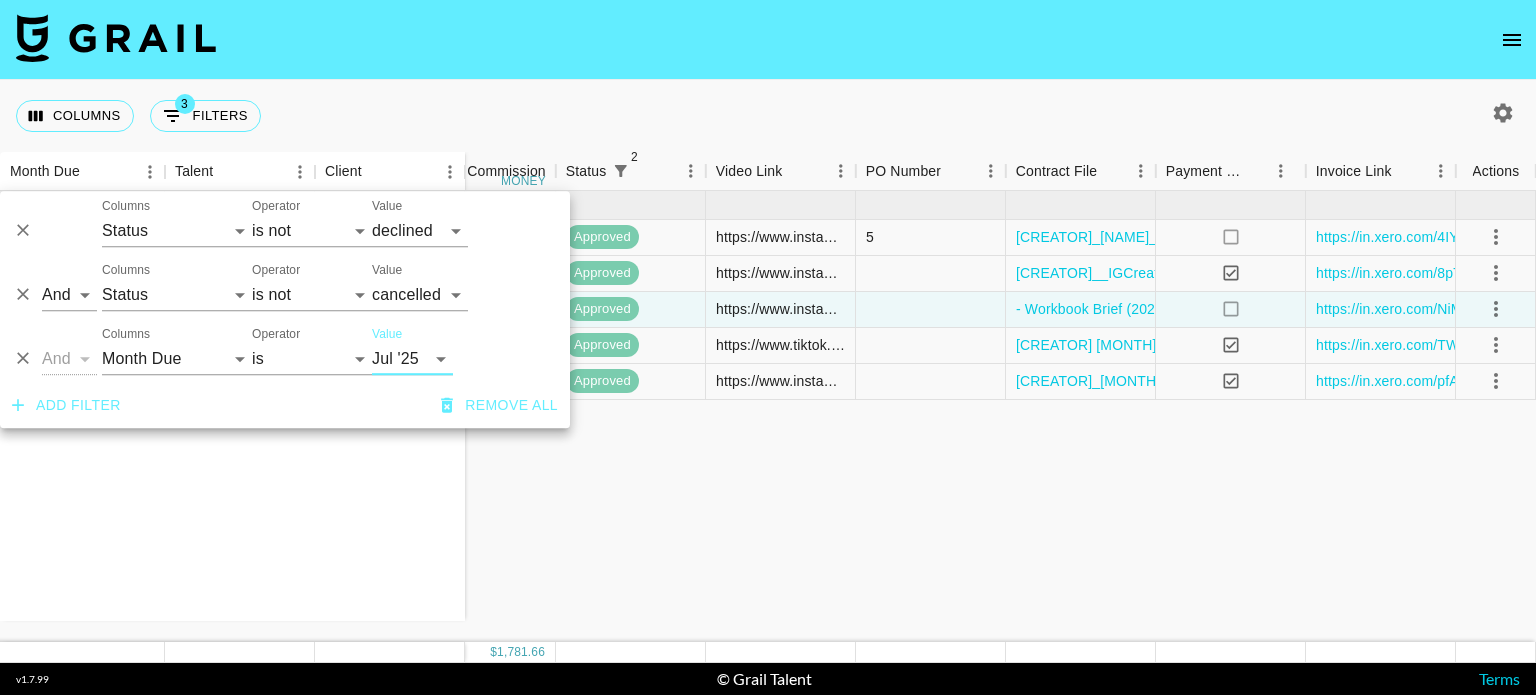 click on "Aug '26 Jul '26 Jun '26 May '26 Apr '26 Mar '26 Feb '26 Jan '26 Dec '25 Nov '25 Oct '25 Sep '25 Aug '25 Jul '25 Jun '25 May '25 Apr '25 Mar '25 Feb '25 Jan '25 Dec '24 Nov '24 Oct '24 Sep '24 Aug '24" at bounding box center [412, 359] 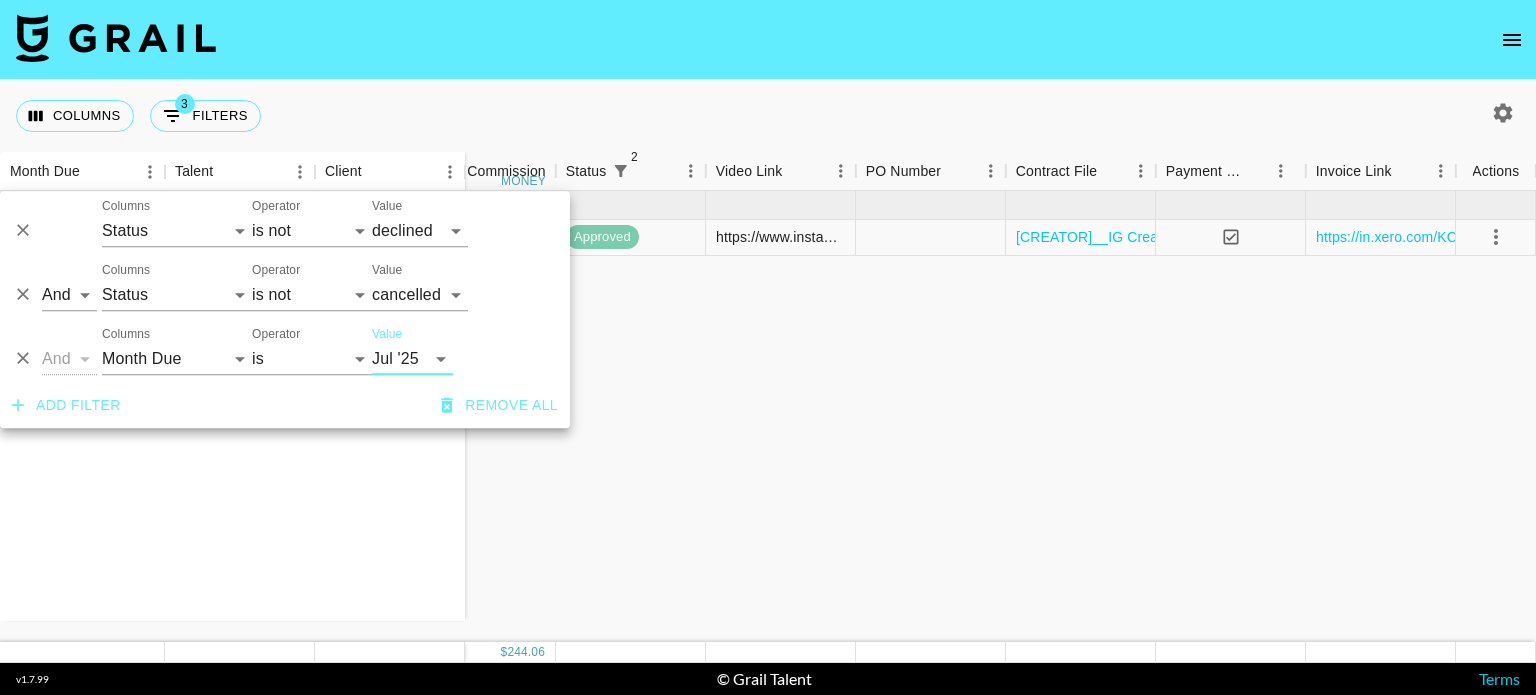 click on "Aug '26 Jul '26 Jun '26 May '26 Apr '26 Mar '26 Feb '26 Jan '26 Dec '25 Nov '25 Oct '25 Sep '25 Aug '25 Jul '25 Jun '25 May '25 Apr '25 Mar '25 Feb '25 Jan '25 Dec '24 Nov '24 Oct '24 Sep '24 Aug '24" at bounding box center (412, 359) 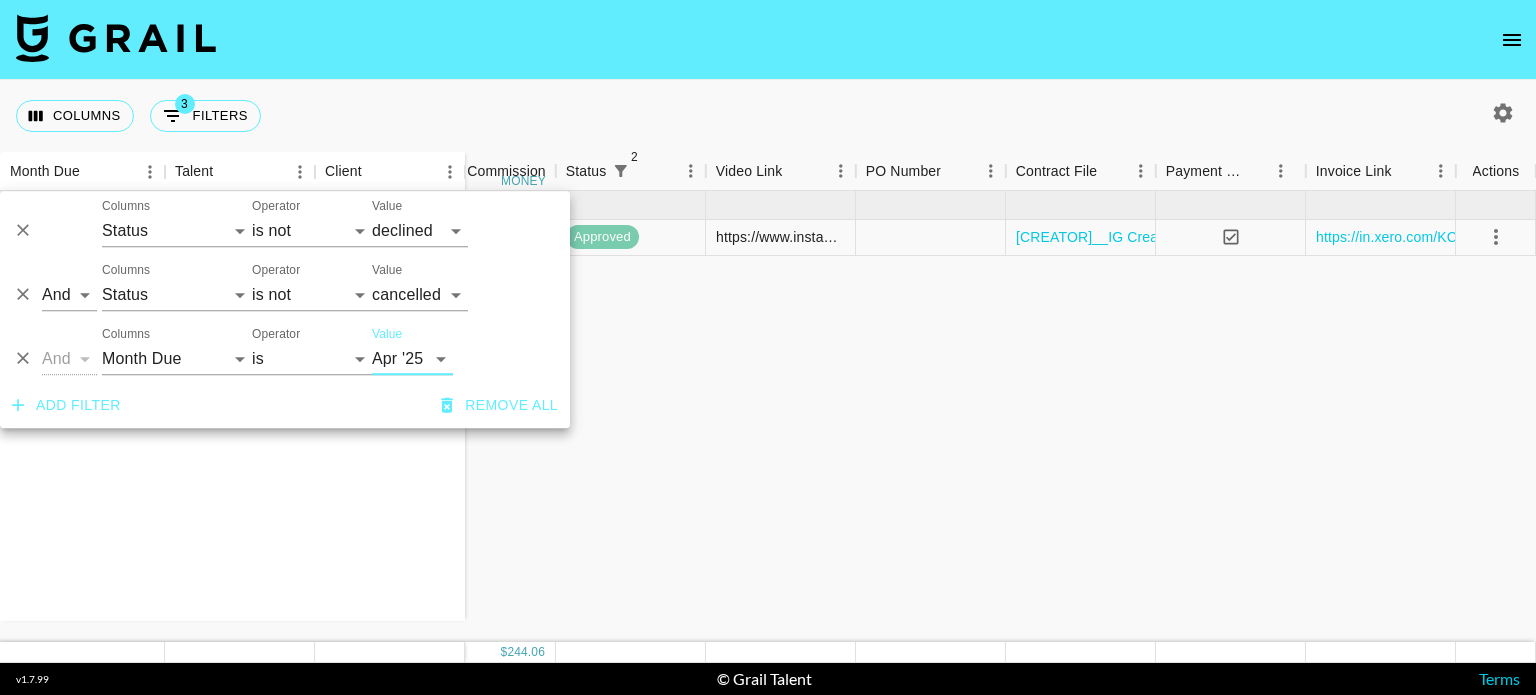 click on "Aug '26 Jul '26 Jun '26 May '26 Apr '26 Mar '26 Feb '26 Jan '26 Dec '25 Nov '25 Oct '25 Sep '25 Aug '25 Jul '25 Jun '25 May '25 Apr '25 Mar '25 Feb '25 Jan '25 Dec '24 Nov '24 Oct '24 Sep '24 Aug '24" at bounding box center (412, 359) 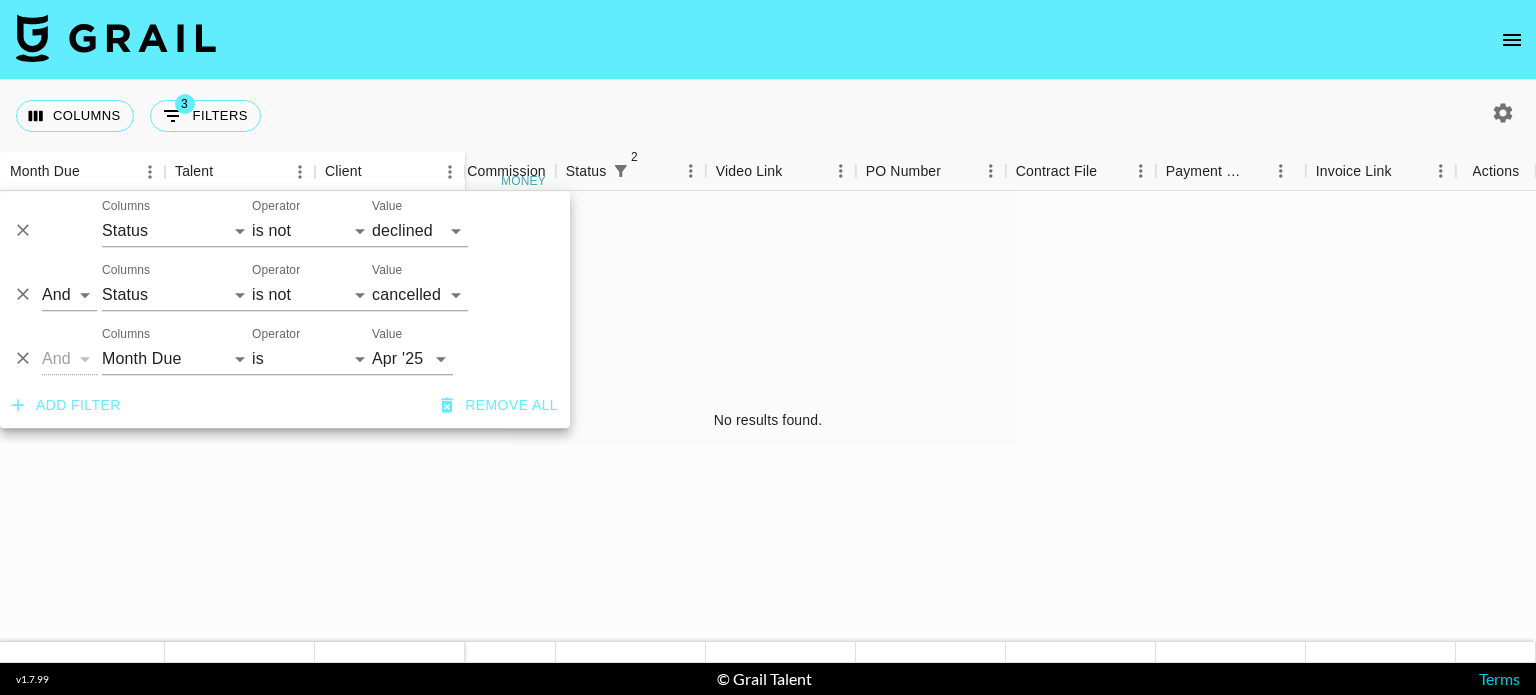 click on "No results found." at bounding box center [768, 419] 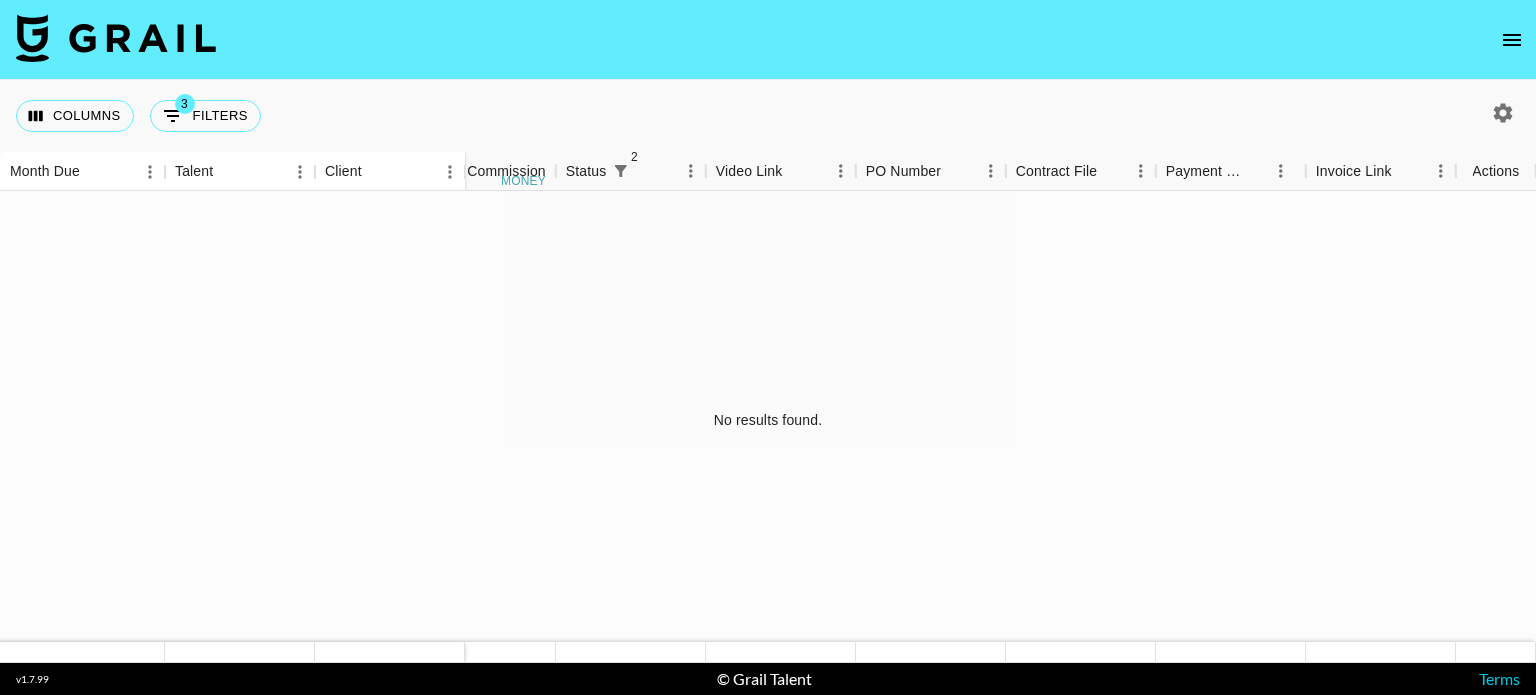 click on "Columns 3 Filters + Booking" at bounding box center (142, 116) 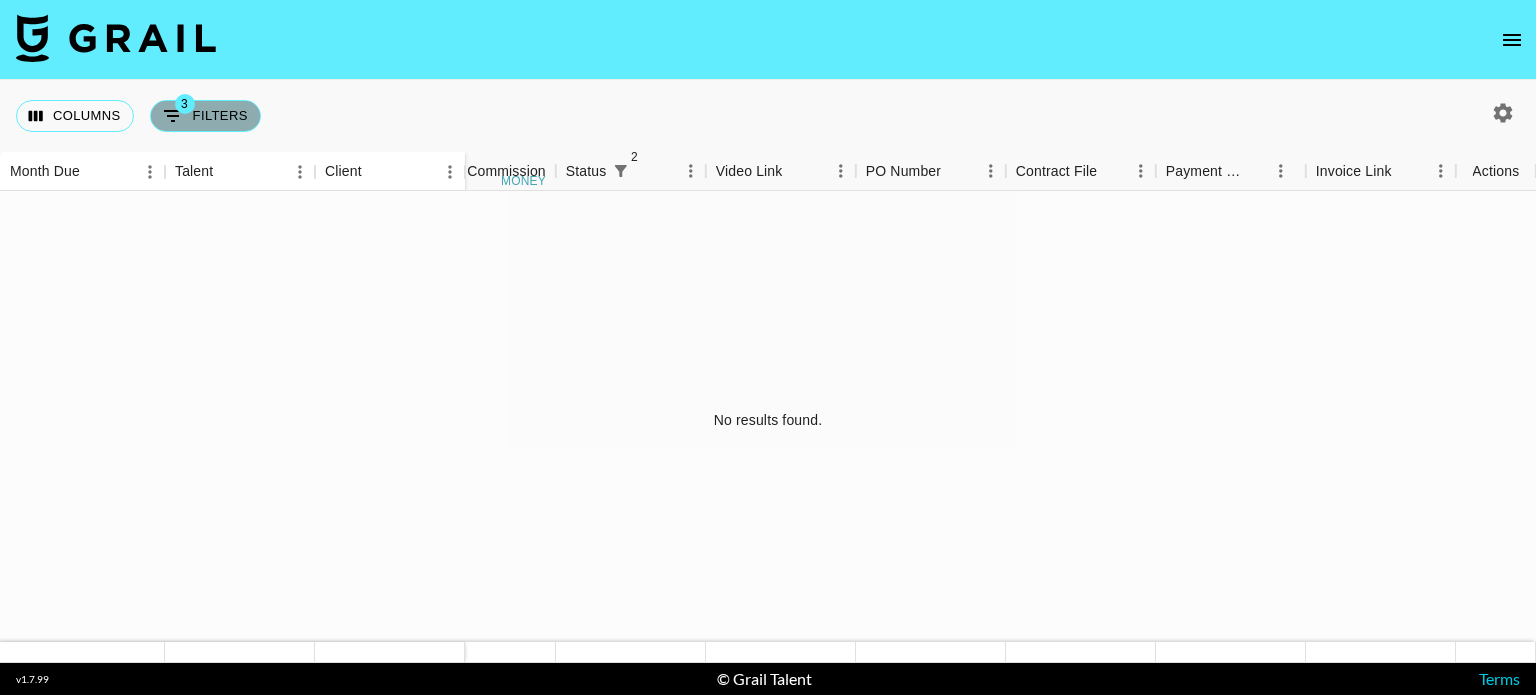 click on "3 Filters" at bounding box center [205, 116] 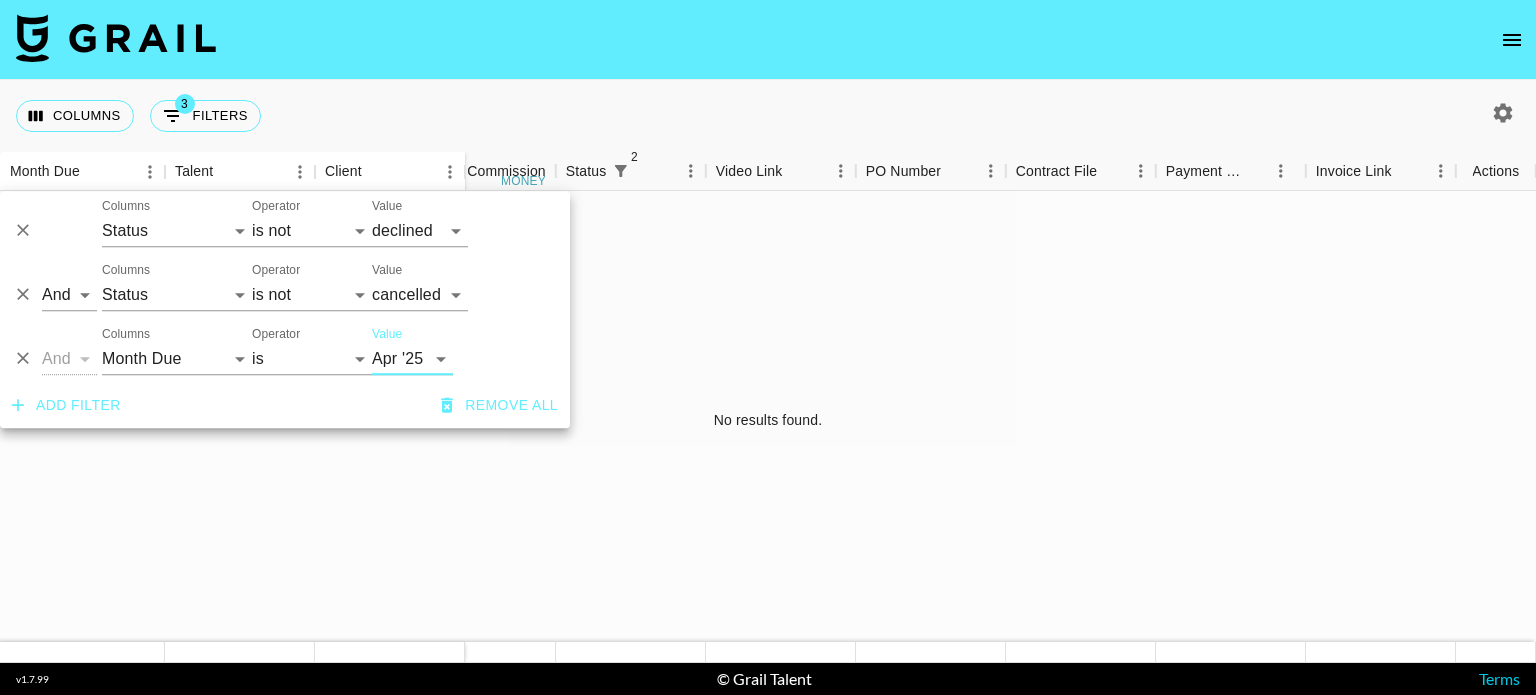 click on "Aug '26 Jul '26 Jun '26 May '26 Apr '26 Mar '26 Feb '26 Jan '26 Dec '25 Nov '25 Oct '25 Sep '25 Aug '25 Jul '25 Jun '25 May '25 Apr '25 Mar '25 Feb '25 Jan '25 Dec '24 Nov '24 Oct '24 Sep '24 Aug '24" at bounding box center (412, 359) 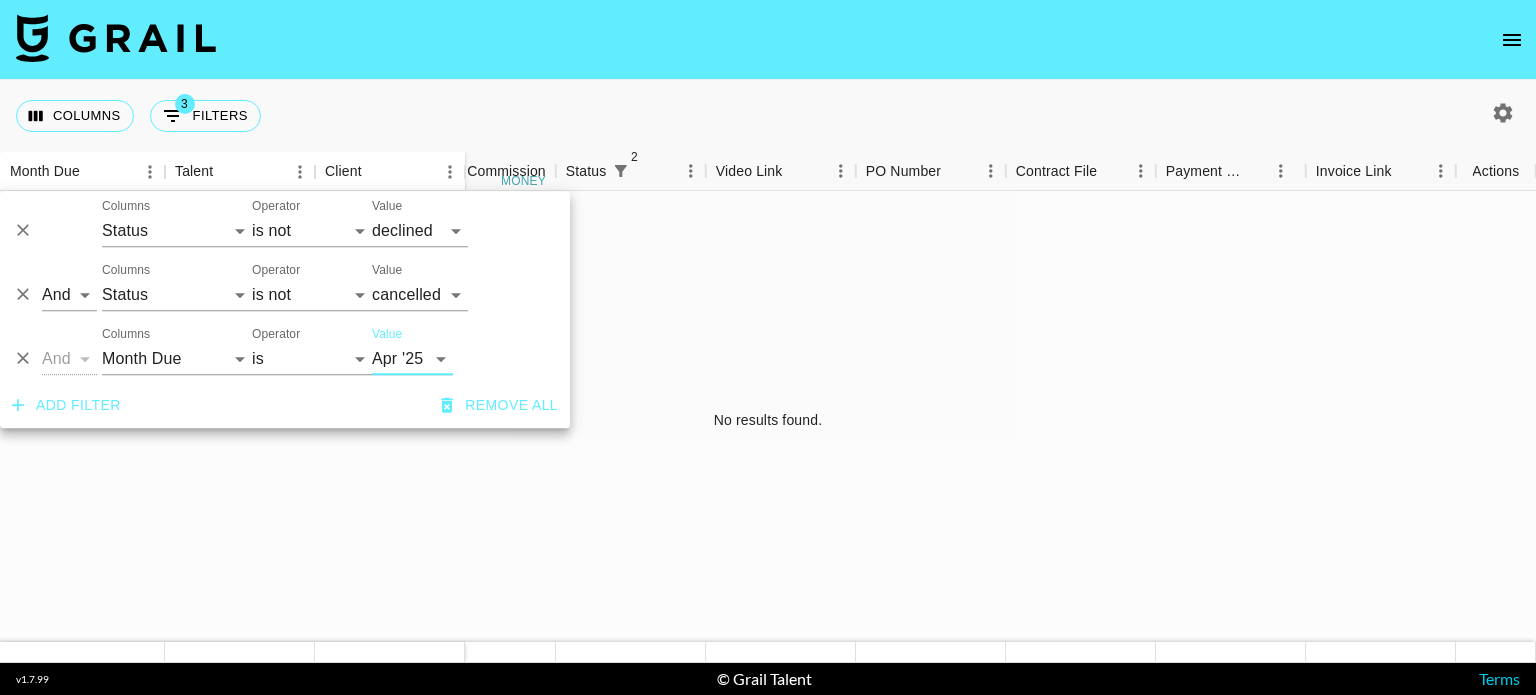 select on "May '25" 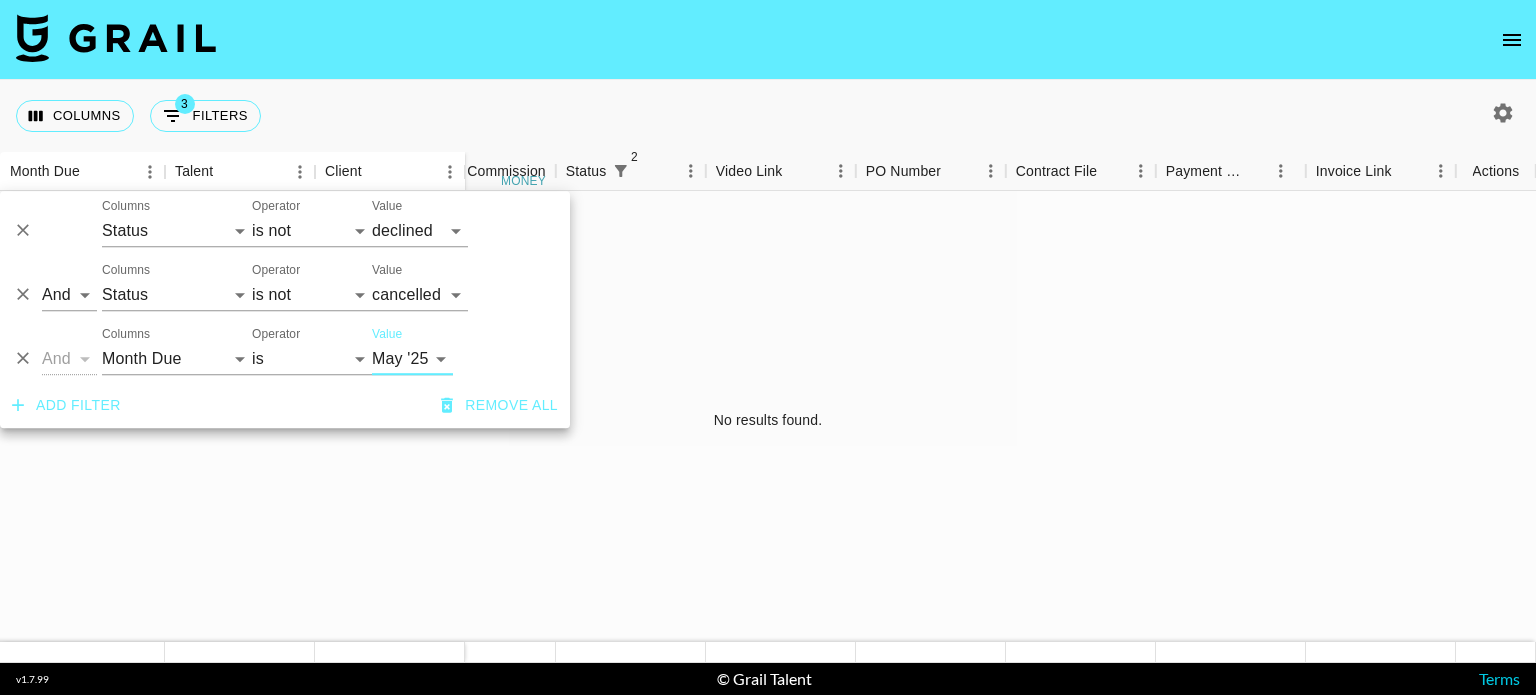 click on "Aug '26 Jul '26 Jun '26 May '26 Apr '26 Mar '26 Feb '26 Jan '26 Dec '25 Nov '25 Oct '25 Sep '25 Aug '25 Jul '25 Jun '25 May '25 Apr '25 Mar '25 Feb '25 Jan '25 Dec '24 Nov '24 Oct '24 Sep '24 Aug '24" at bounding box center (412, 359) 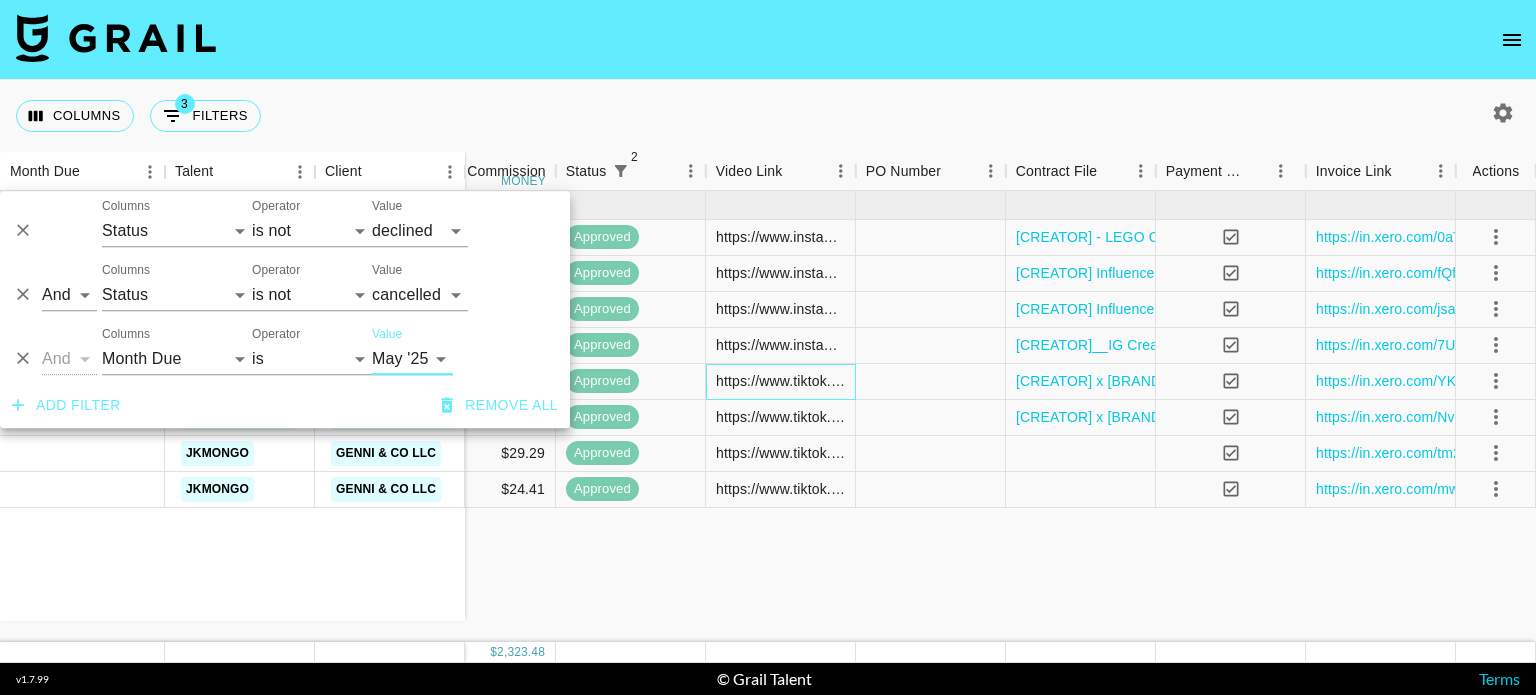 click on "https://www.tiktok.com/@malinda.rocha/video/7503637794531708191" at bounding box center [780, 381] 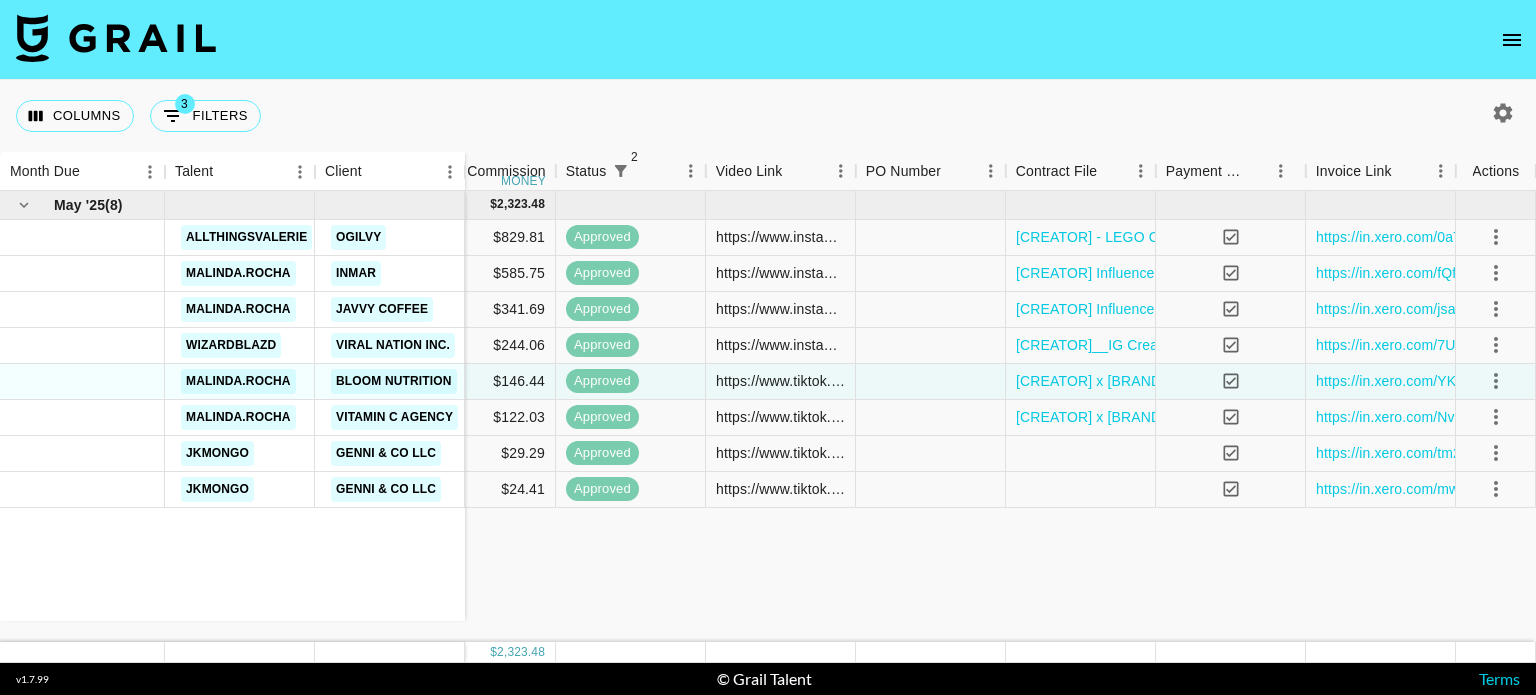 type 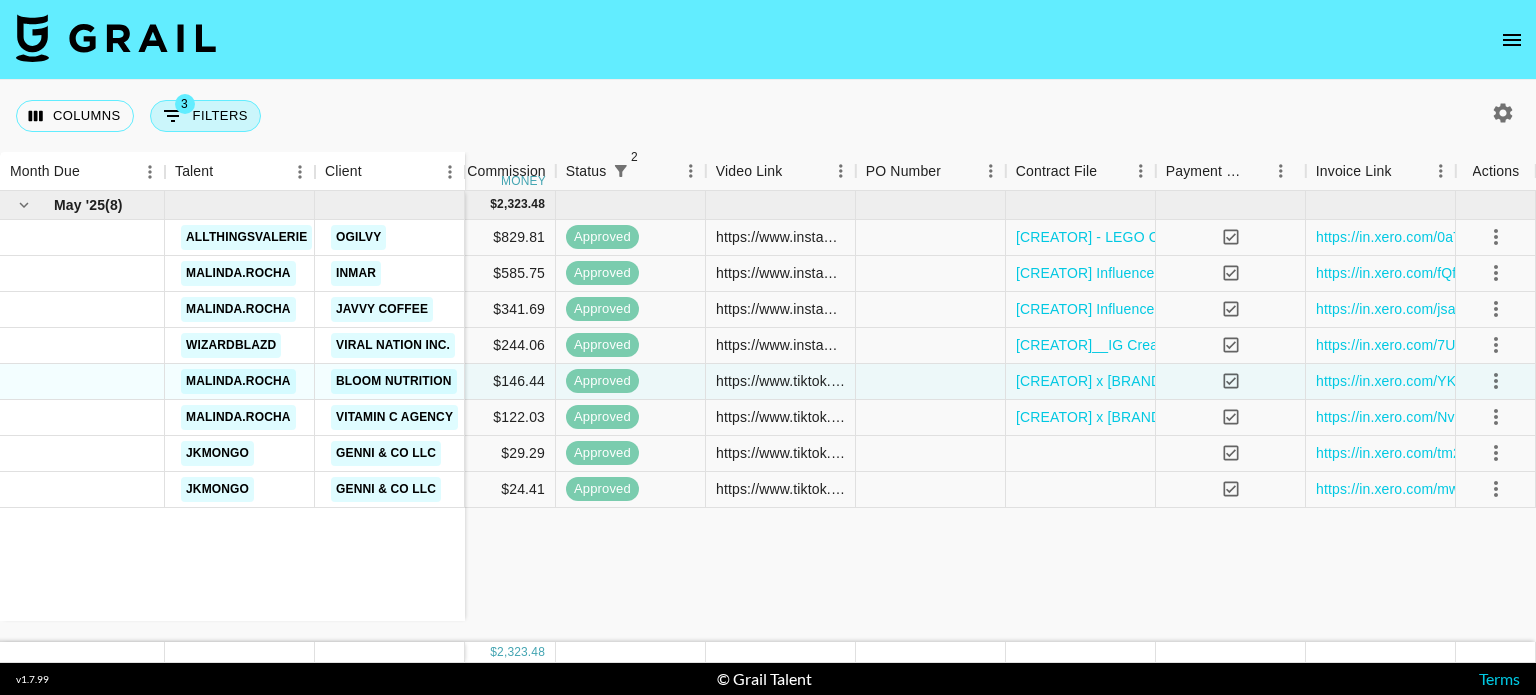 click on "3 Filters" at bounding box center [205, 116] 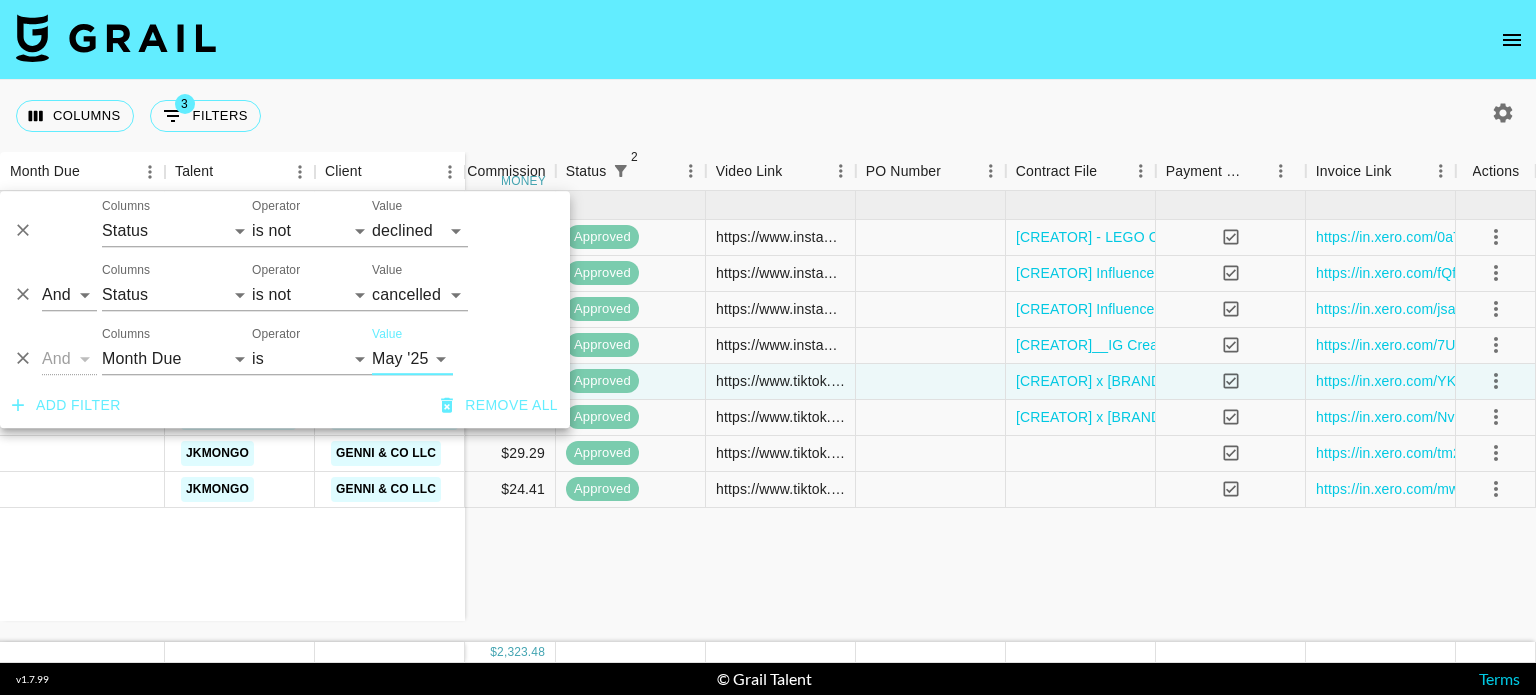 click on "Aug '26 Jul '26 Jun '26 May '26 Apr '26 Mar '26 Feb '26 Jan '26 Dec '25 Nov '25 Oct '25 Sep '25 Aug '25 Jul '25 Jun '25 May '25 Apr '25 Mar '25 Feb '25 Jan '25 Dec '24 Nov '24 Oct '24 Sep '24 Aug '24" at bounding box center [412, 359] 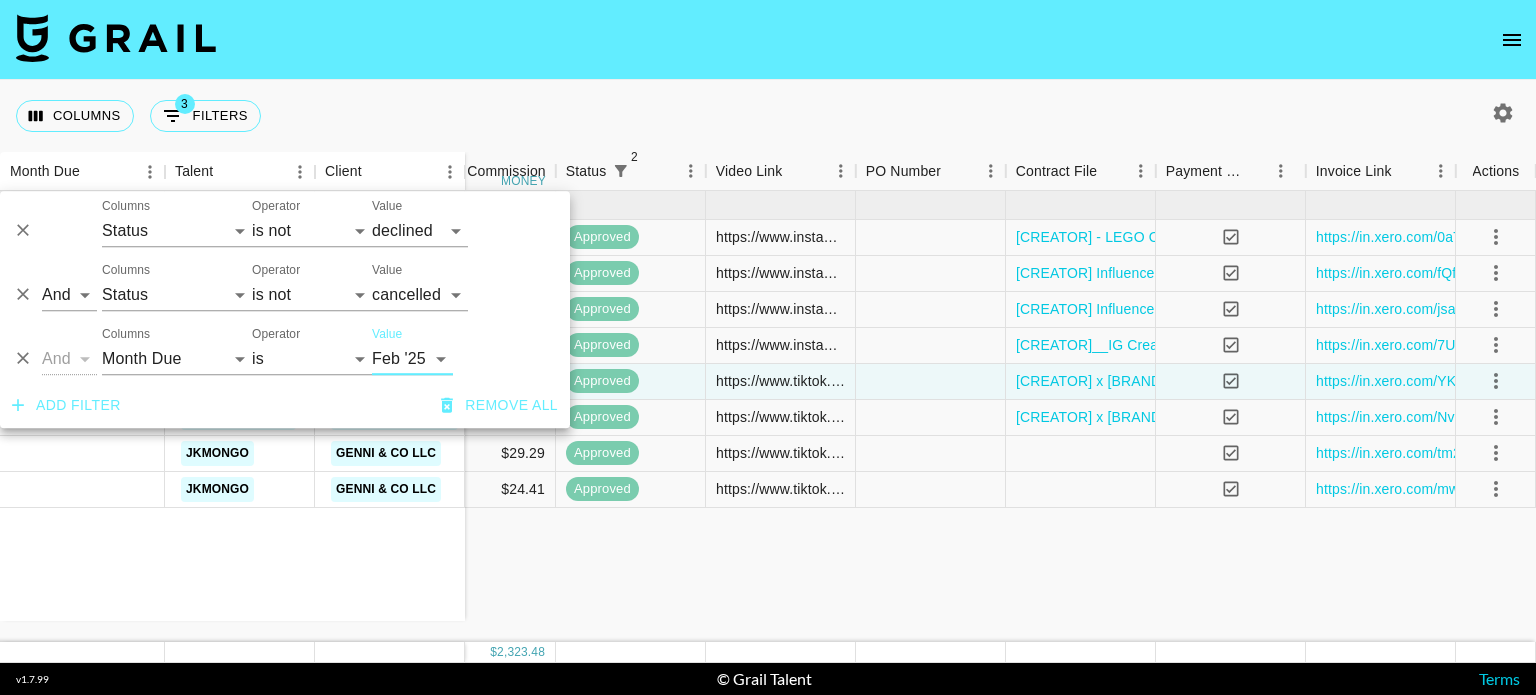 click on "Aug '26 Jul '26 Jun '26 May '26 Apr '26 Mar '26 Feb '26 Jan '26 Dec '25 Nov '25 Oct '25 Sep '25 Aug '25 Jul '25 Jun '25 May '25 Apr '25 Mar '25 Feb '25 Jan '25 Dec '24 Nov '24 Oct '24 Sep '24 Aug '24" at bounding box center (412, 359) 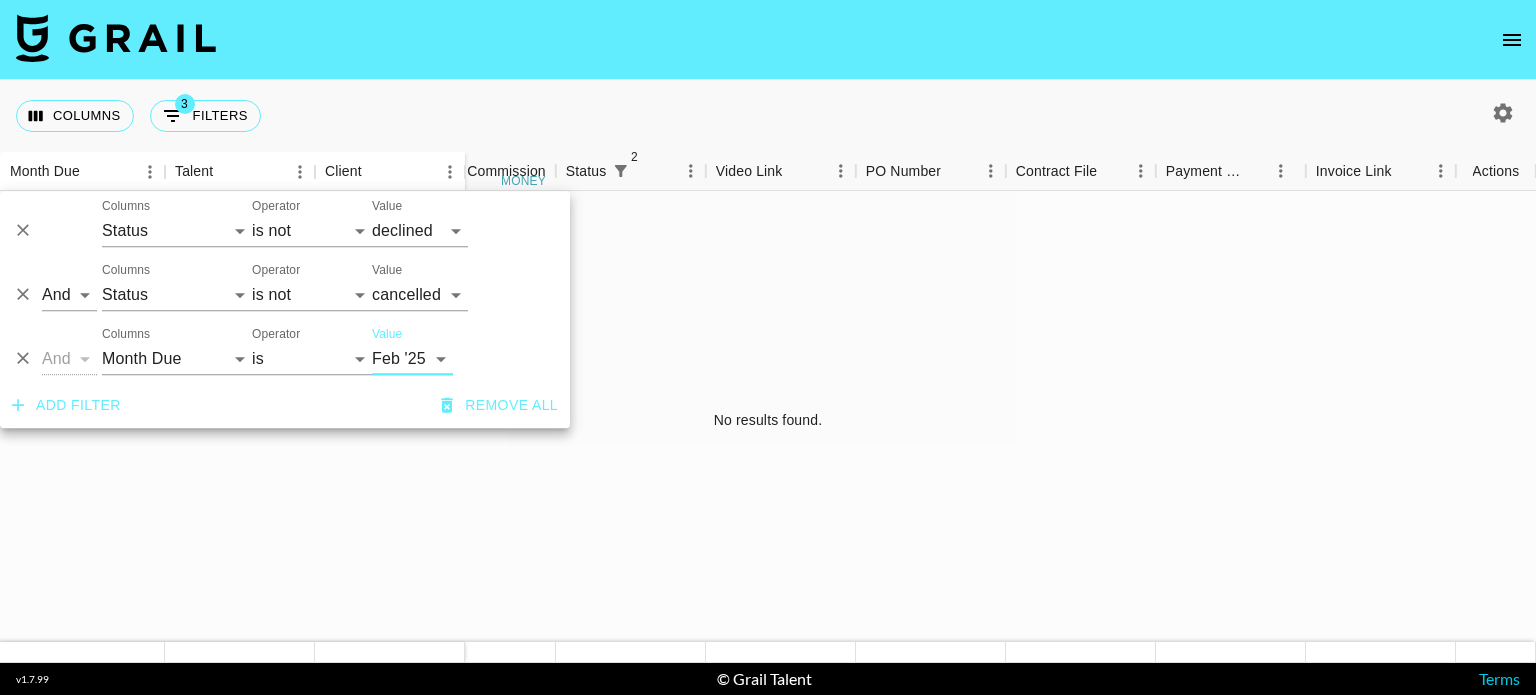 click on "Aug '26 Jul '26 Jun '26 May '26 Apr '26 Mar '26 Feb '26 Jan '26 Dec '25 Nov '25 Oct '25 Sep '25 Aug '25 Jul '25 Jun '25 May '25 Apr '25 Mar '25 Feb '25 Jan '25 Dec '24 Nov '24 Oct '24 Sep '24 Aug '24" at bounding box center [412, 359] 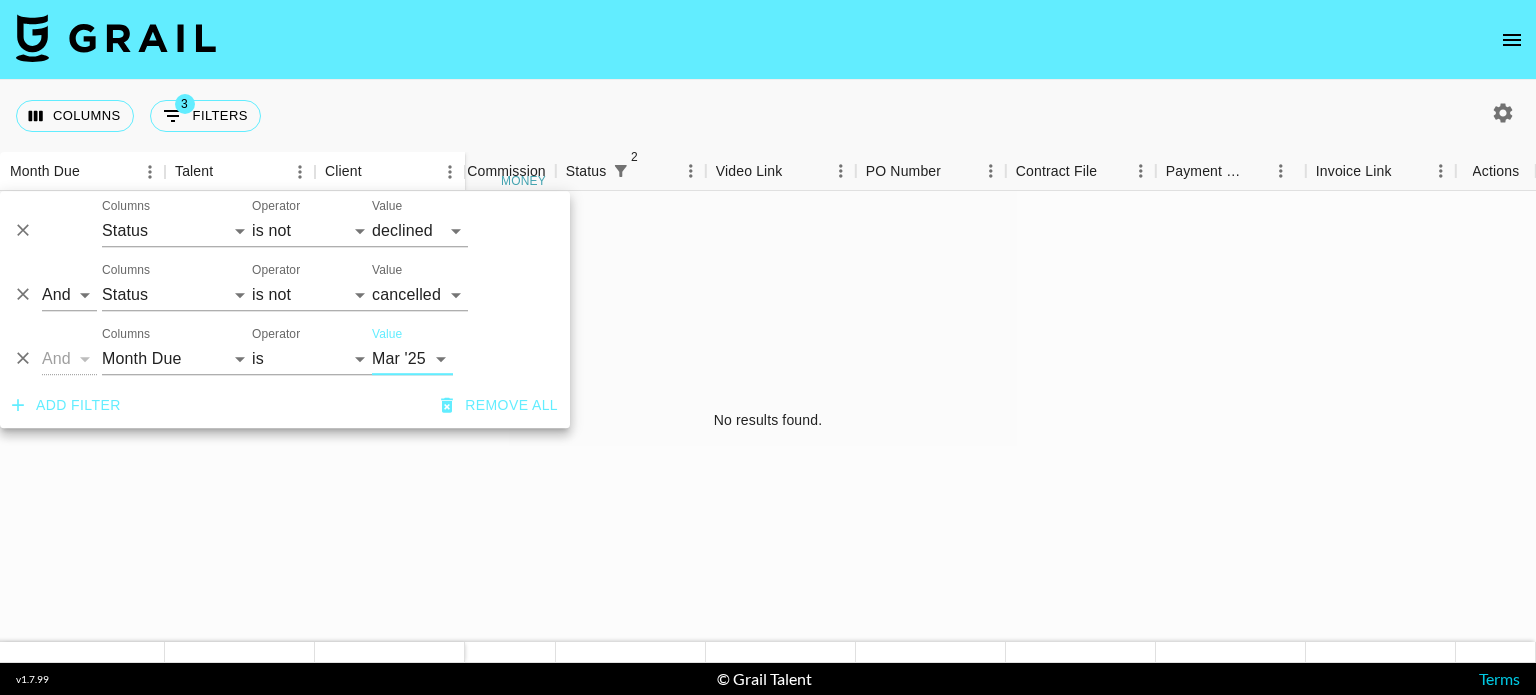 click on "Aug '26 Jul '26 Jun '26 May '26 Apr '26 Mar '26 Feb '26 Jan '26 Dec '25 Nov '25 Oct '25 Sep '25 Aug '25 Jul '25 Jun '25 May '25 Apr '25 Mar '25 Feb '25 Jan '25 Dec '24 Nov '24 Oct '24 Sep '24 Aug '24" at bounding box center (412, 359) 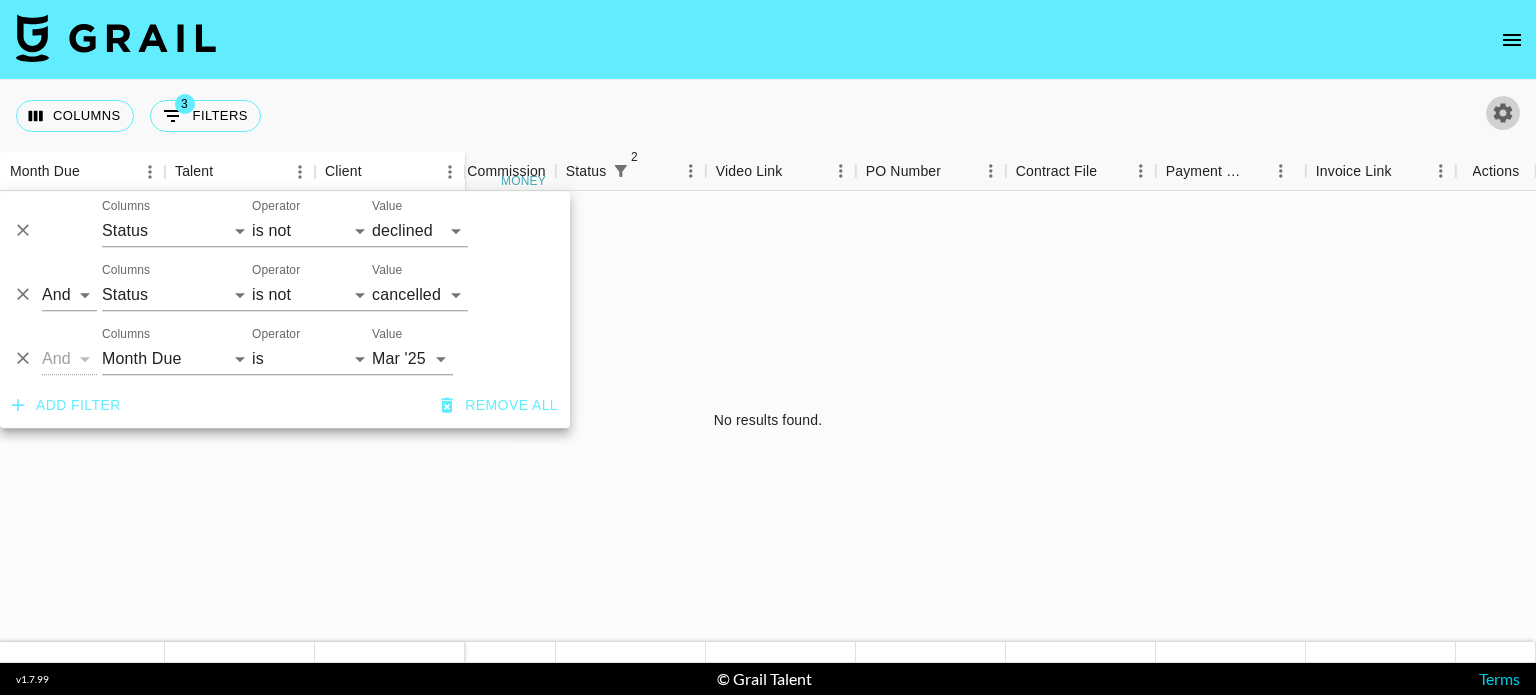 click 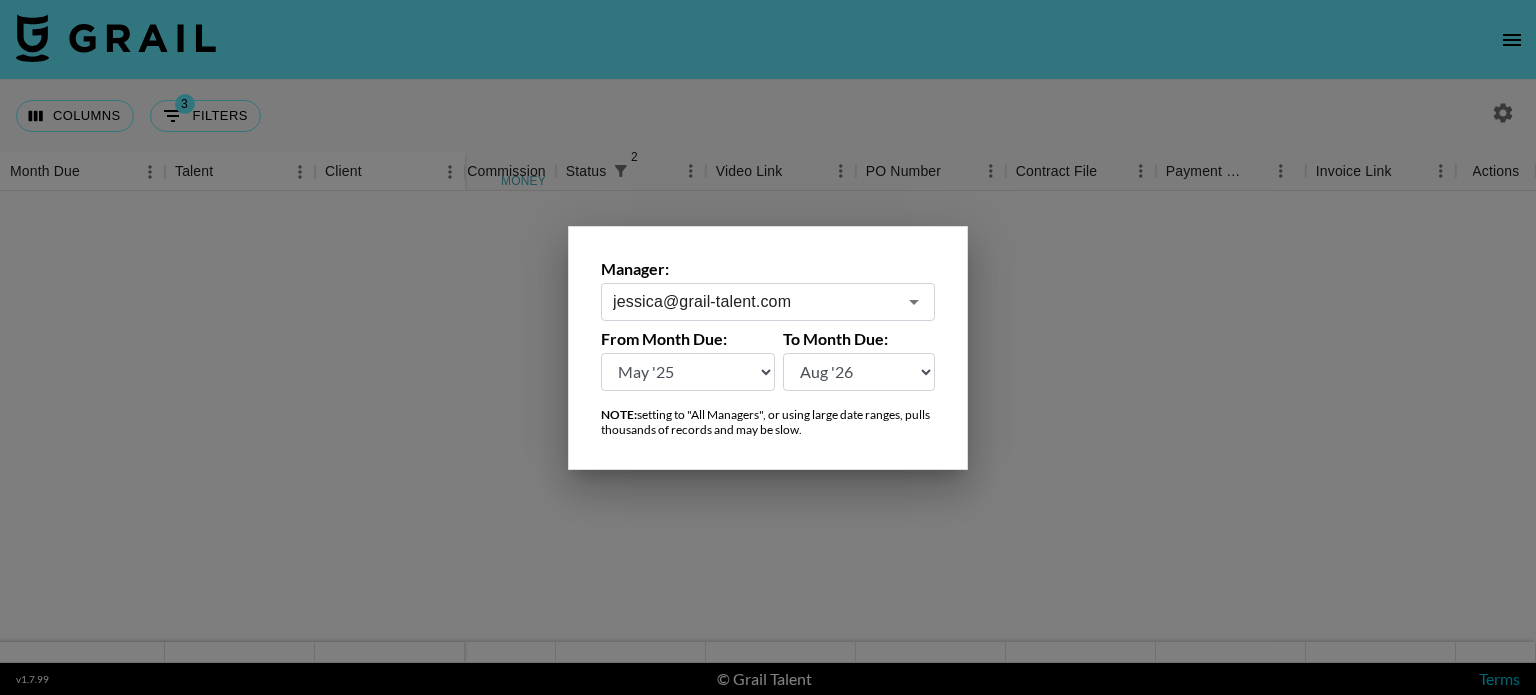 click on "Aug '26 Jul '26 Jun '26 May '26 Apr '26 Mar '26 Feb '26 Jan '26 Dec '25 Nov '25 Oct '25 Sep '25 Aug '25 Jul '25 Jun '25 May '25 Apr '25 Mar '25 Feb '25 Jan '25 Dec '24 Nov '24 Oct '24 Sep '24 Aug '24" at bounding box center [688, 372] 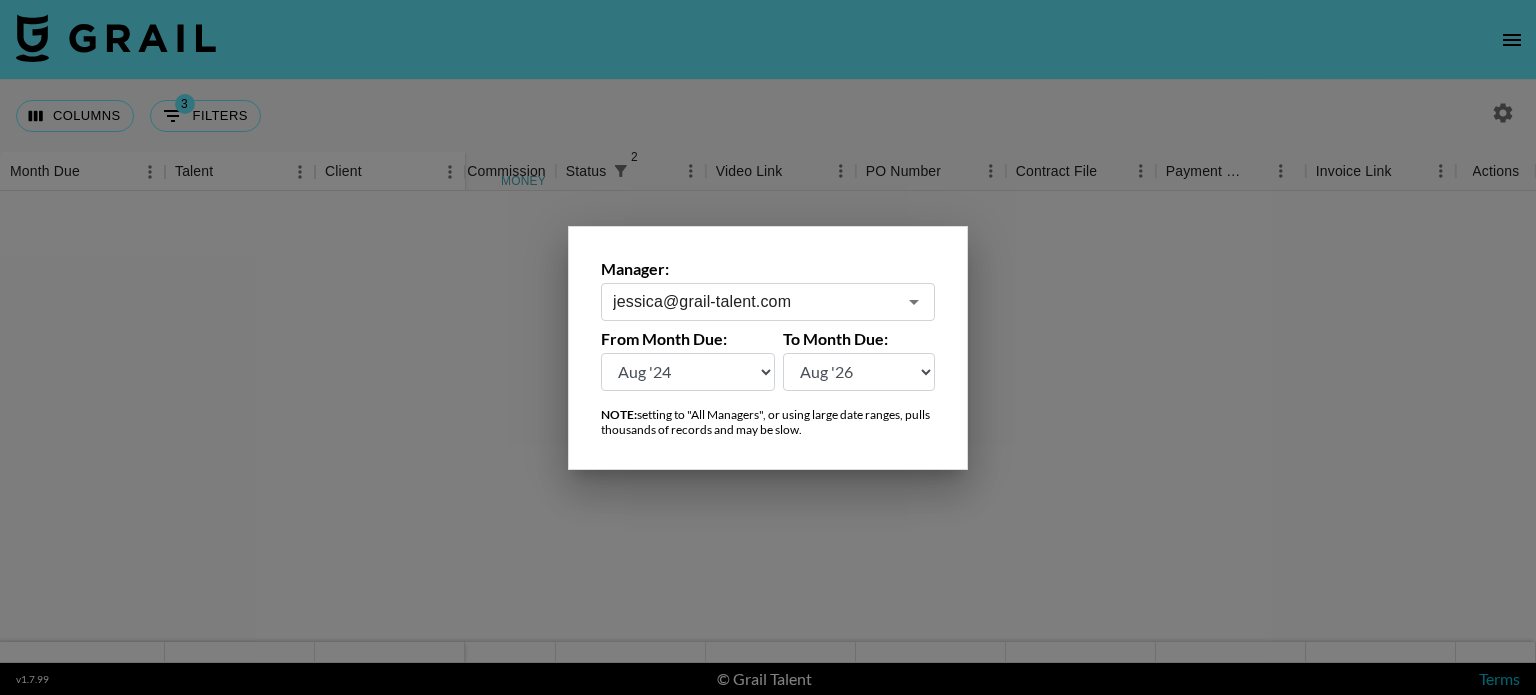 click on "Aug '26 Jul '26 Jun '26 May '26 Apr '26 Mar '26 Feb '26 Jan '26 Dec '25 Nov '25 Oct '25 Sep '25 Aug '25 Jul '25 Jun '25 May '25 Apr '25 Mar '25 Feb '25 Jan '25 Dec '24 Nov '24 Oct '24 Sep '24 Aug '24" at bounding box center (688, 372) 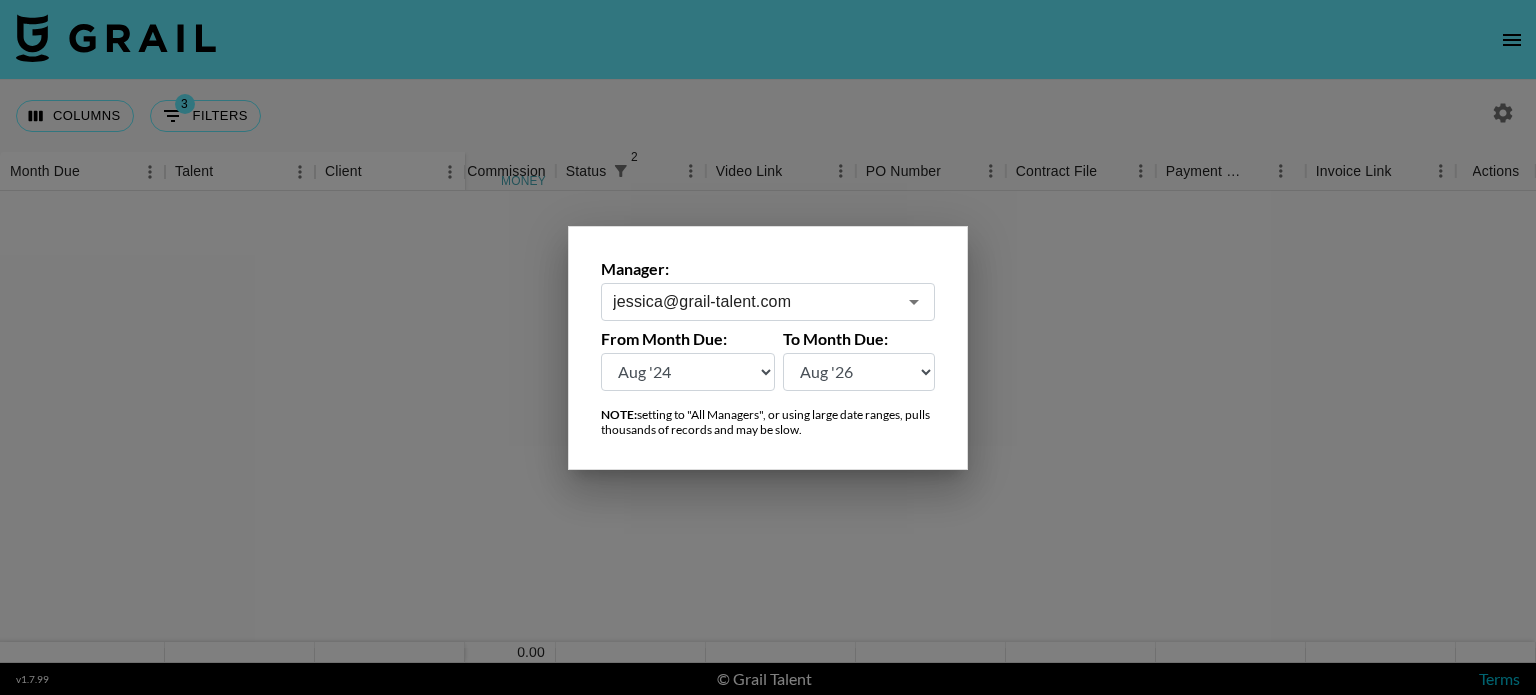 click at bounding box center [768, 347] 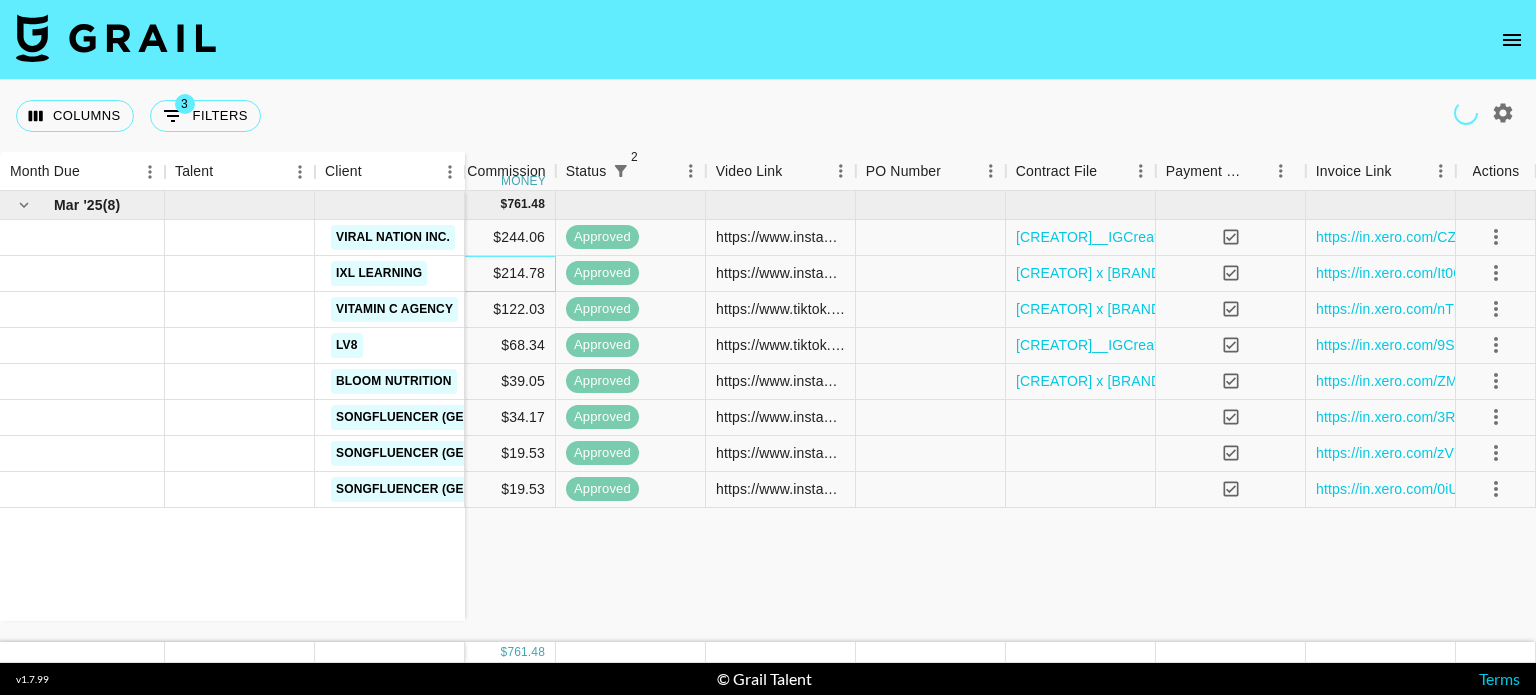 click on "$214.78" at bounding box center (481, 274) 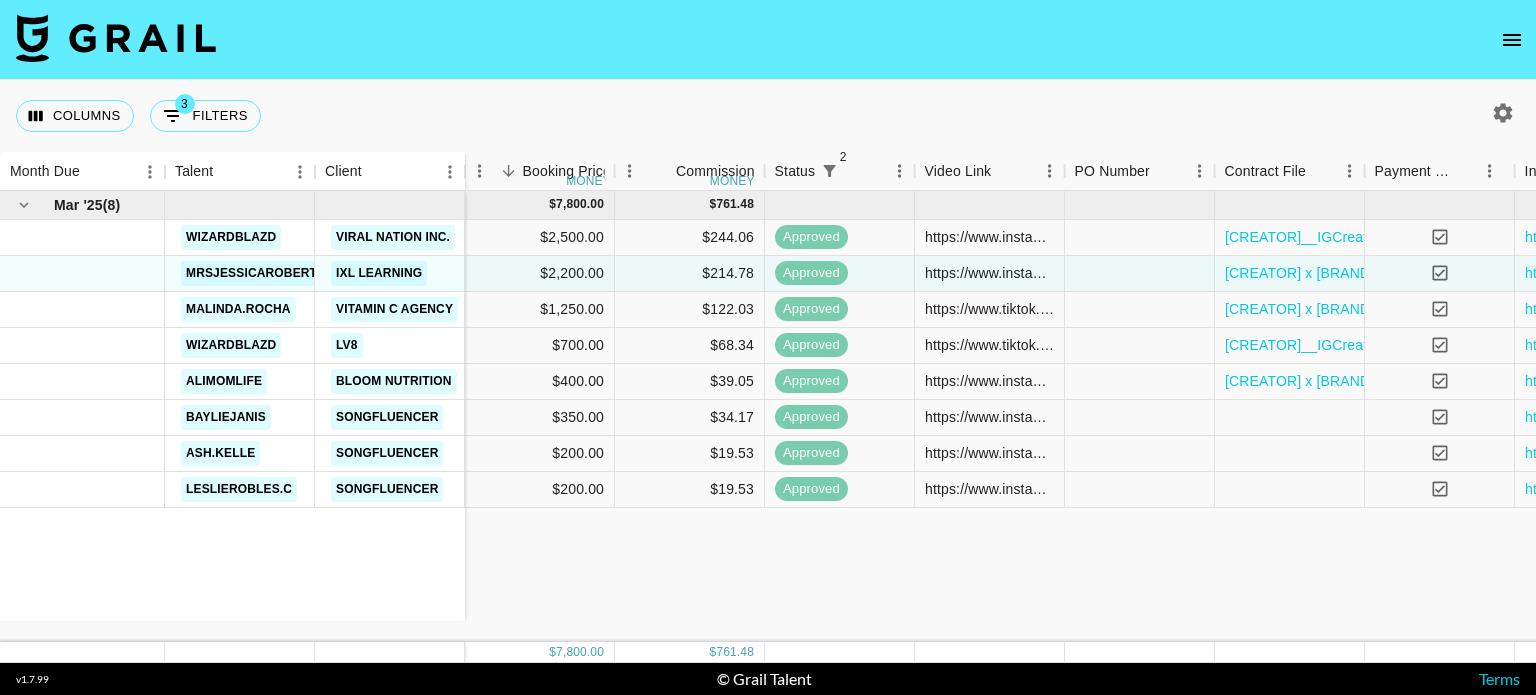 scroll, scrollTop: 0, scrollLeft: 0, axis: both 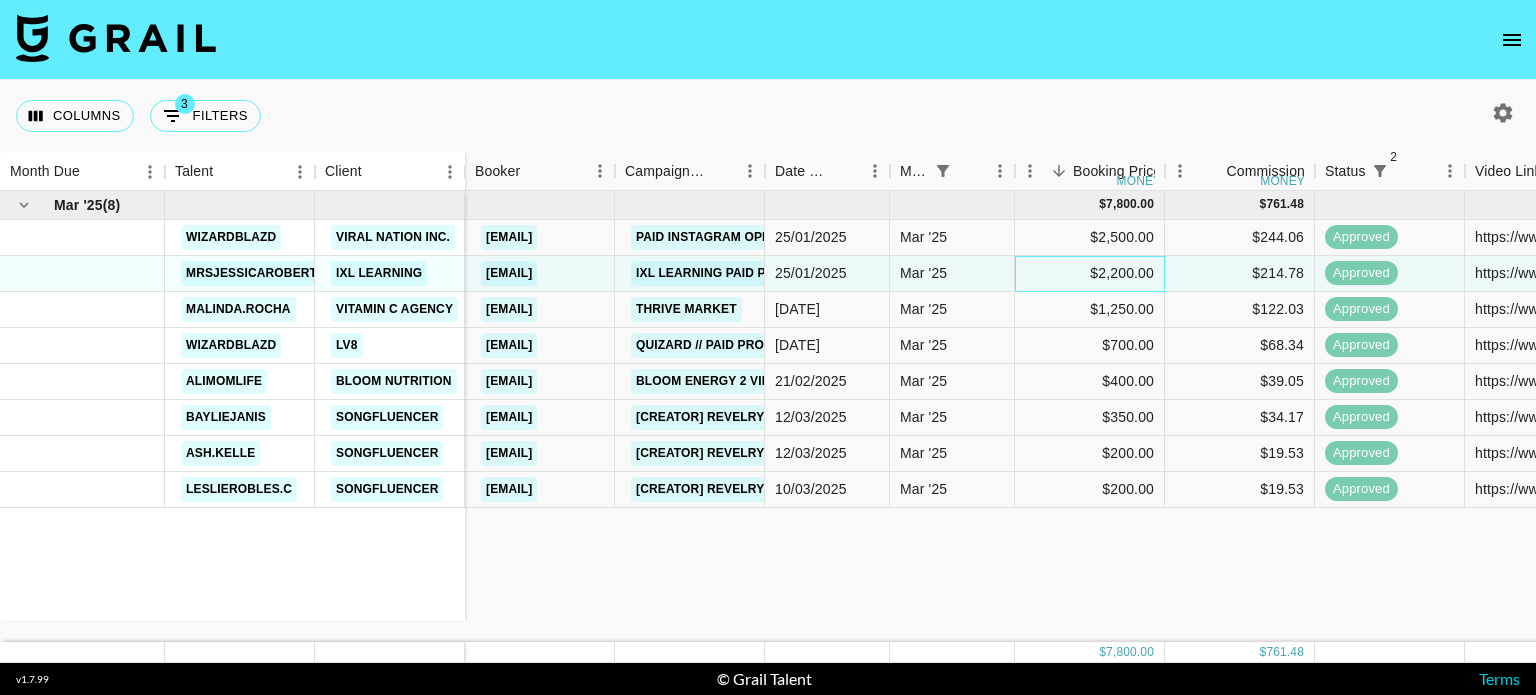 click on "$2,200.00" at bounding box center (1090, 274) 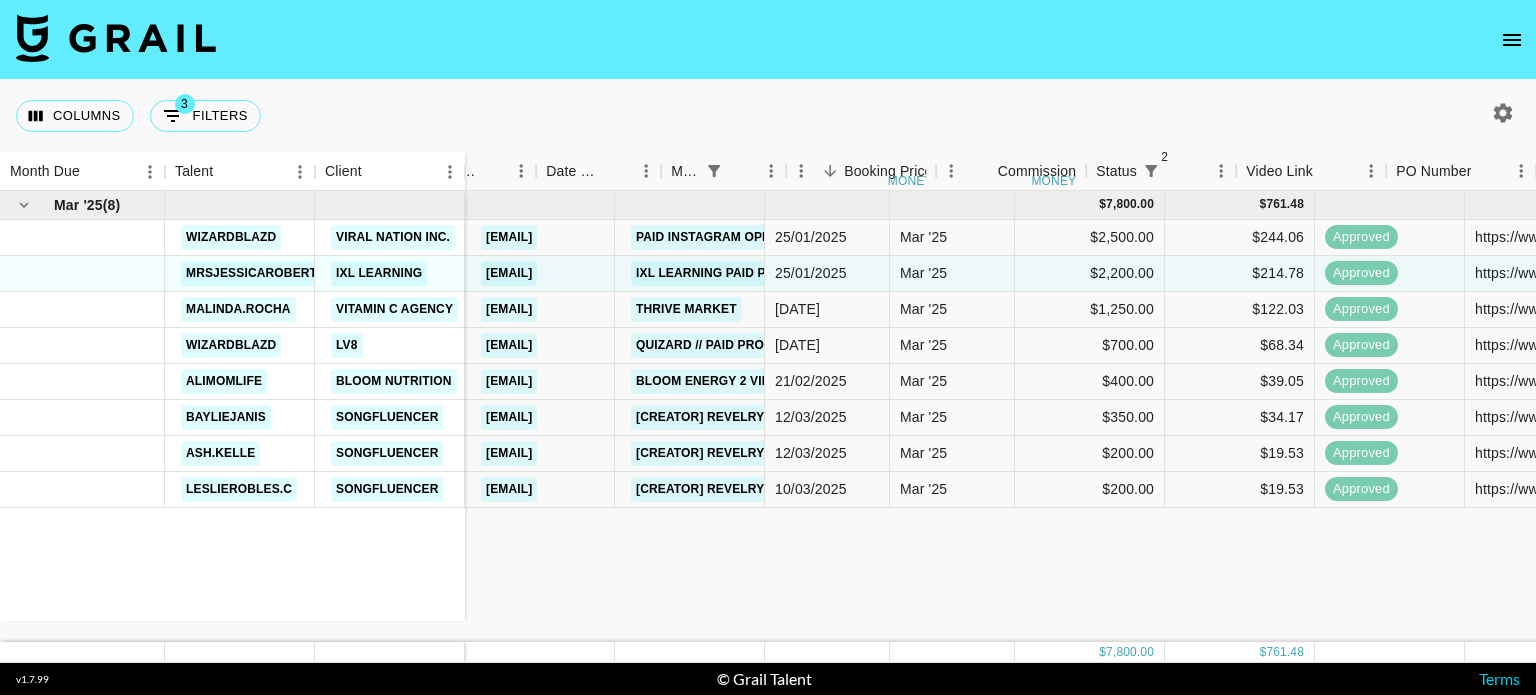 scroll, scrollTop: 0, scrollLeft: 759, axis: horizontal 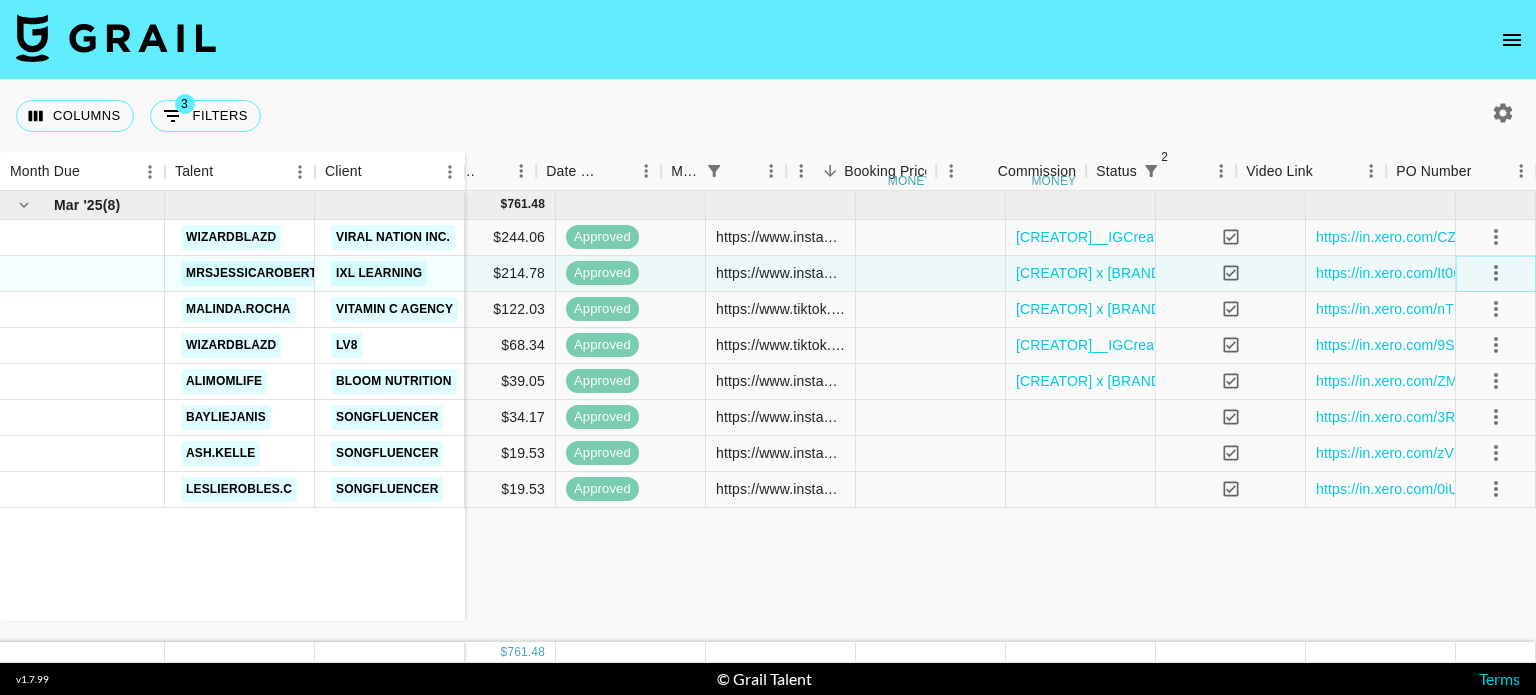 type 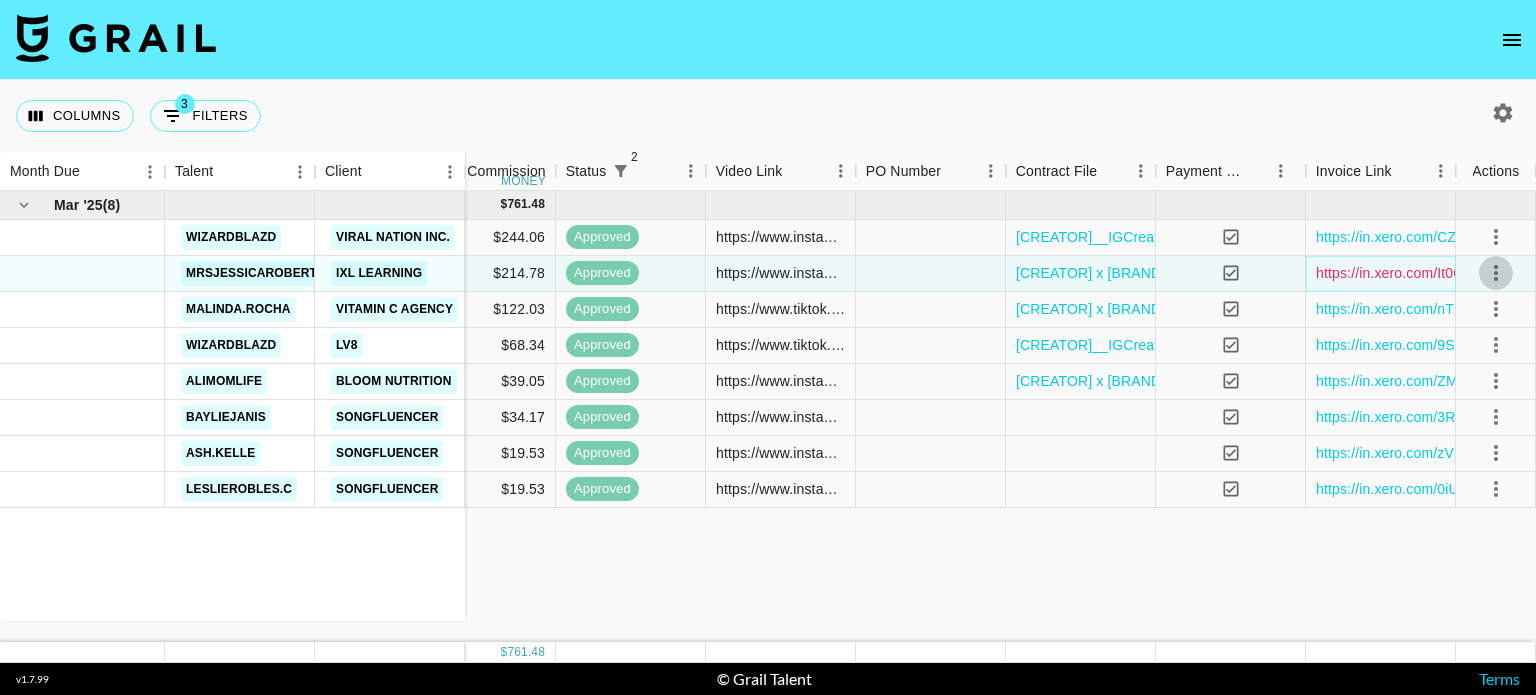 click on "https://in.xero.com/It06CNUjI9J2YSdGmsnDDvAPUYbXL9lqiKyJcrIp" at bounding box center (1532, 273) 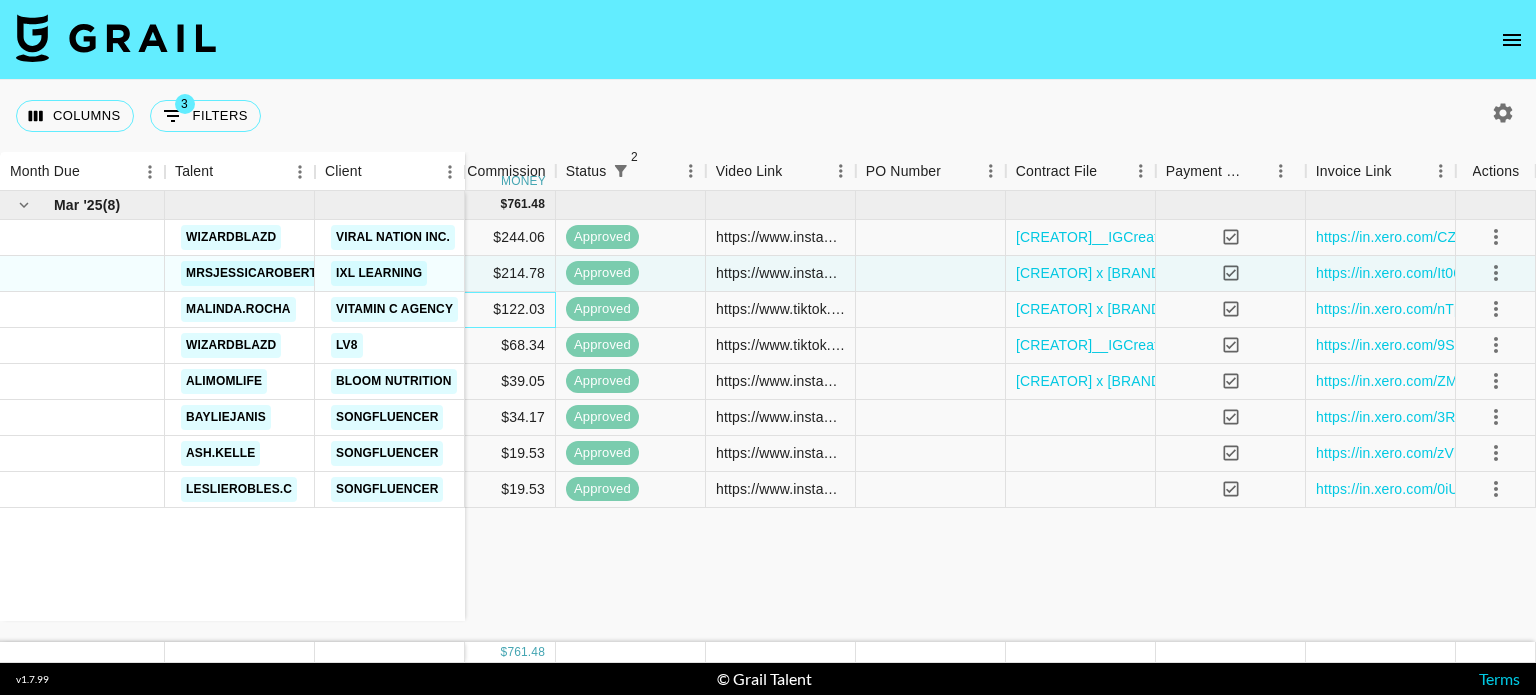 click on "$122.03" at bounding box center (481, 310) 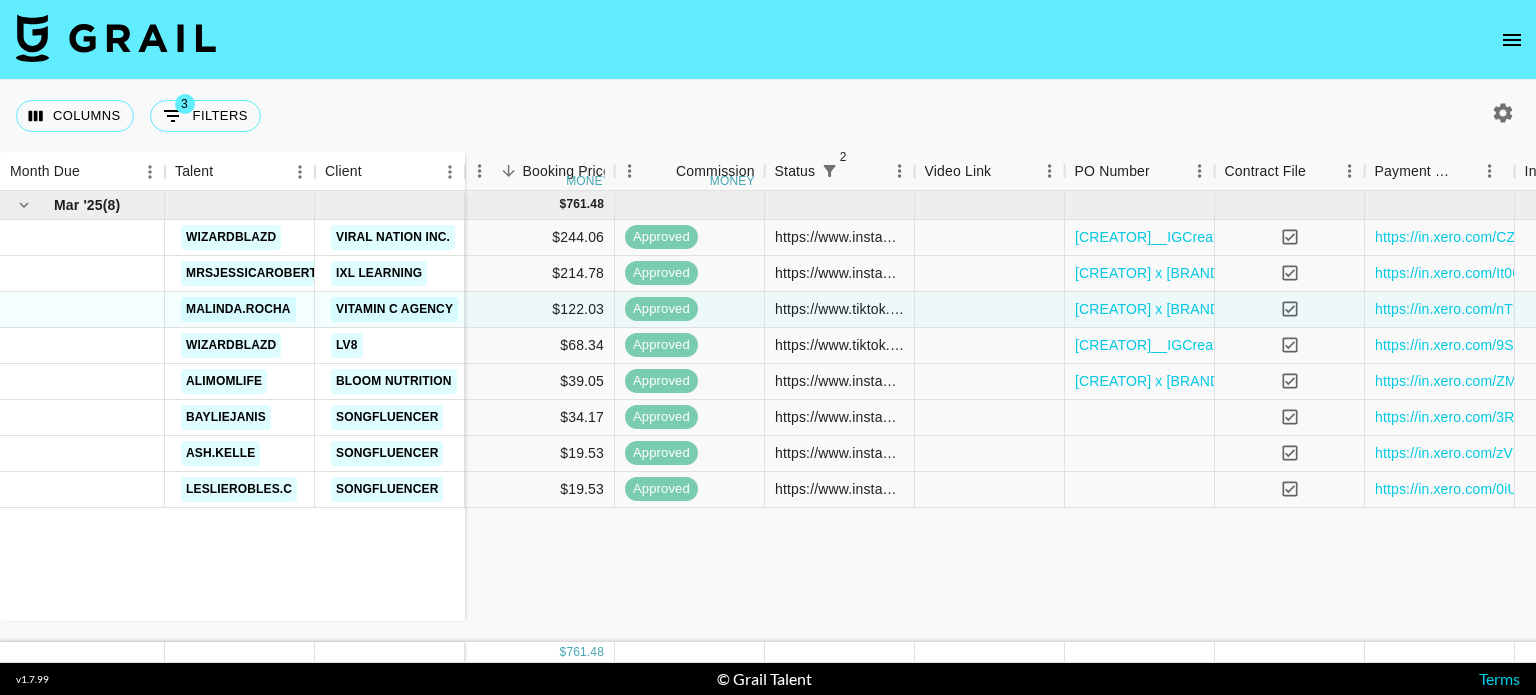 scroll, scrollTop: 0, scrollLeft: 550, axis: horizontal 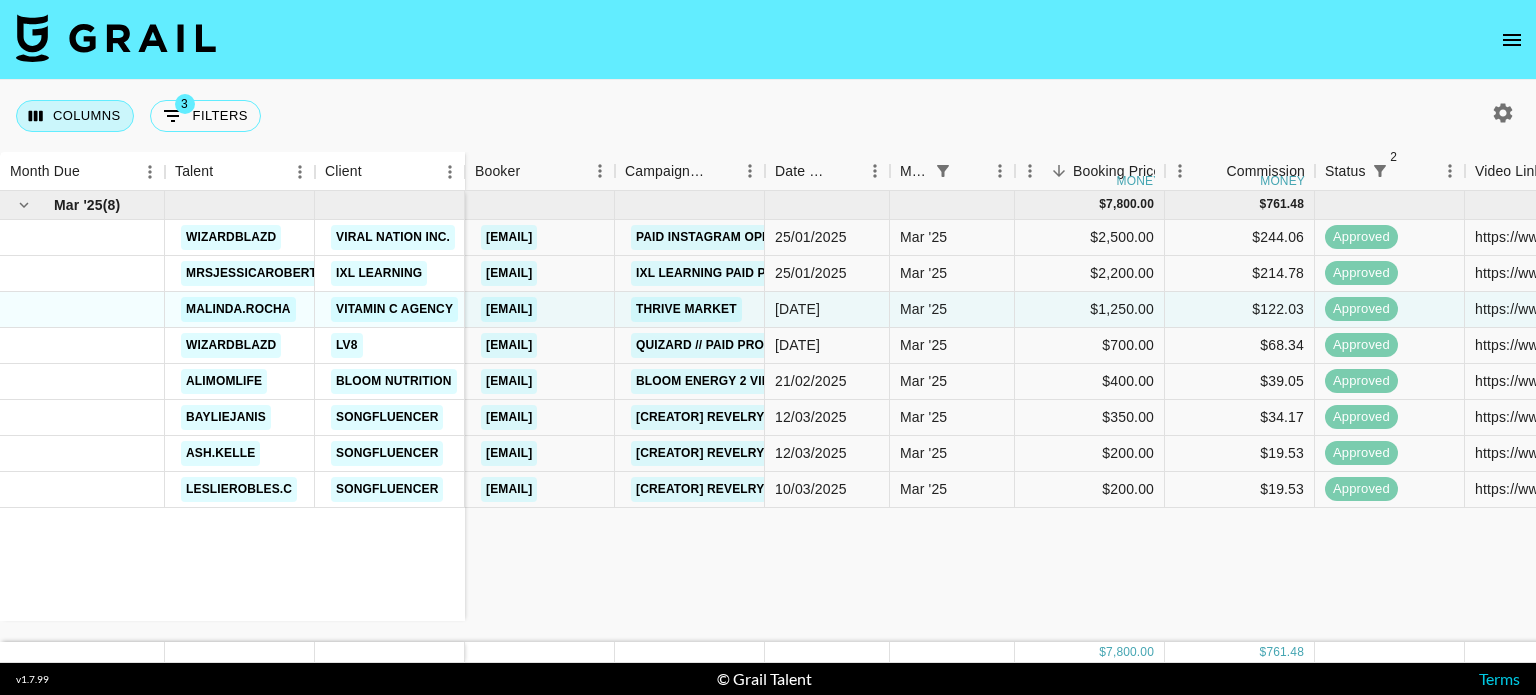 click on "Columns" at bounding box center [75, 116] 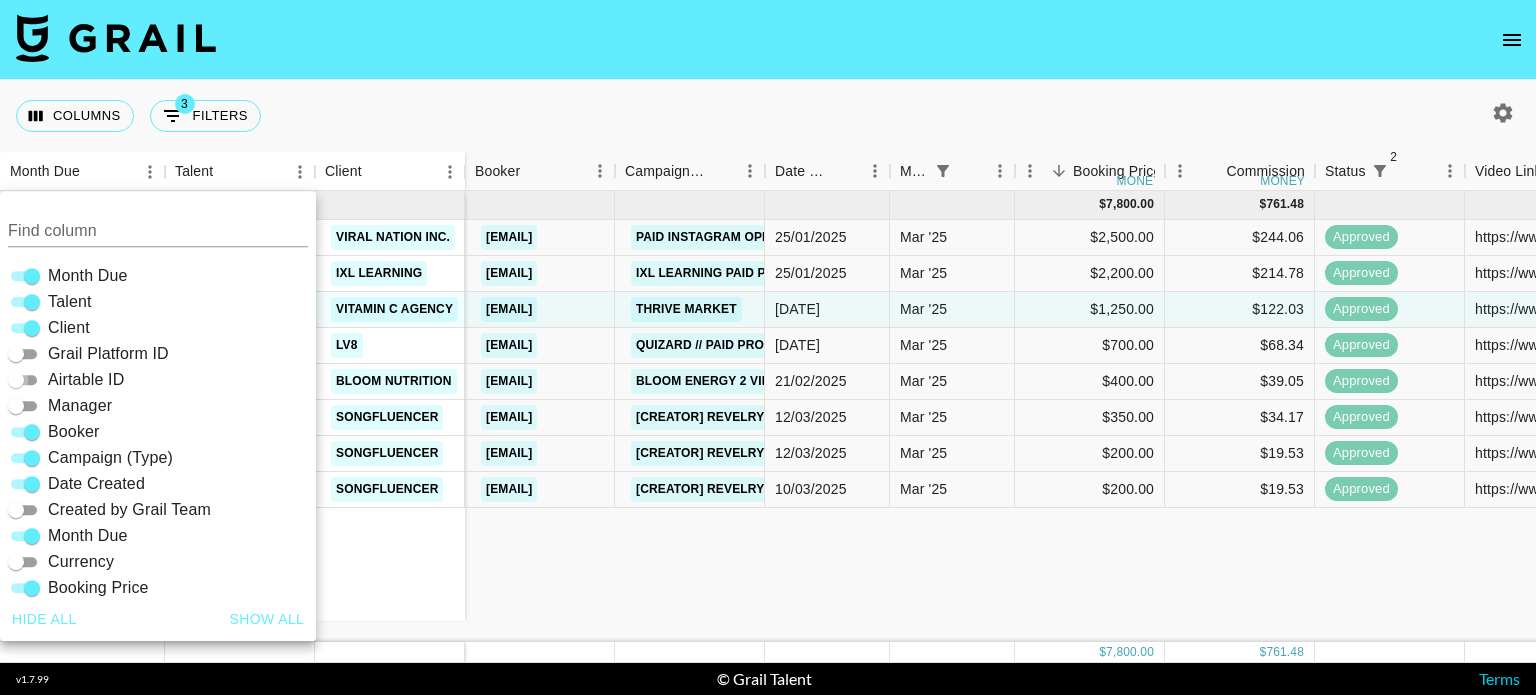 click on "Airtable ID" at bounding box center (16, 380) 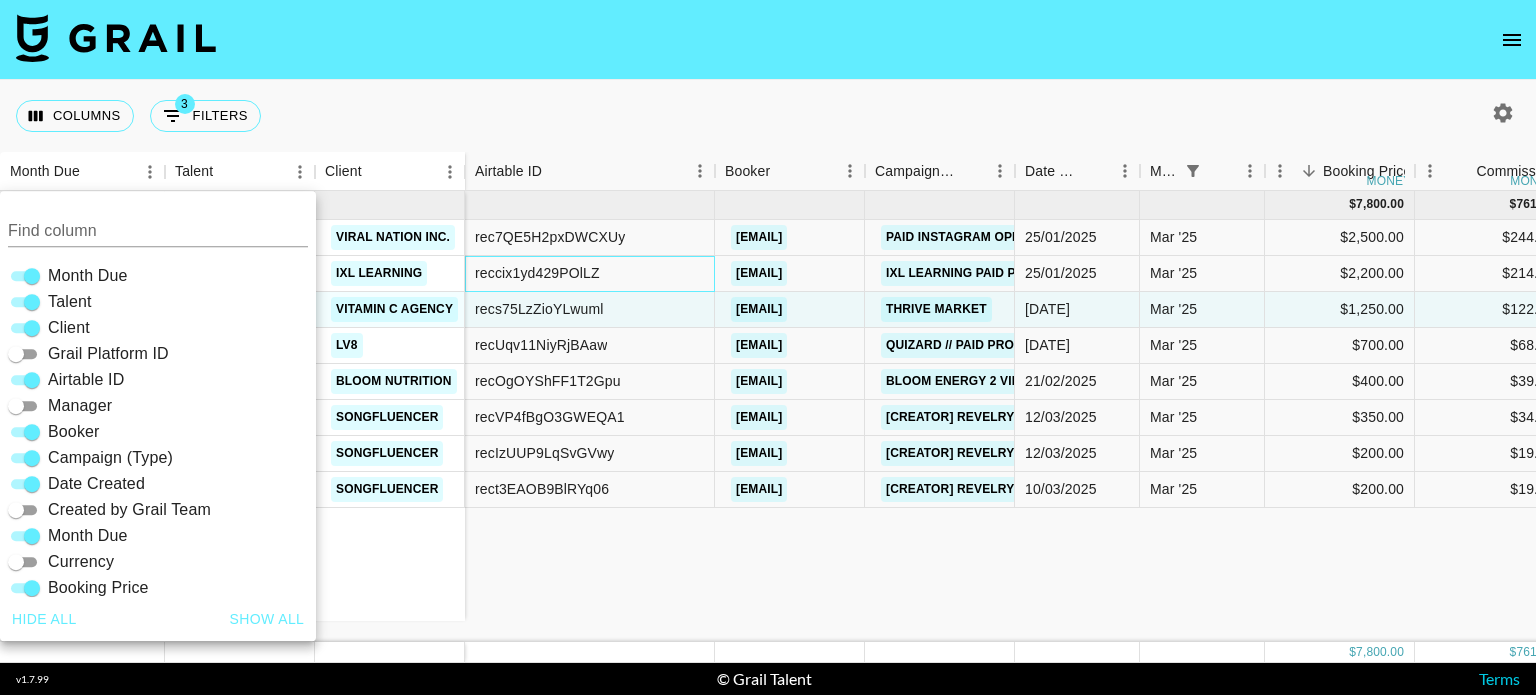 click on "reccix1yd429POlLZ" at bounding box center (590, 274) 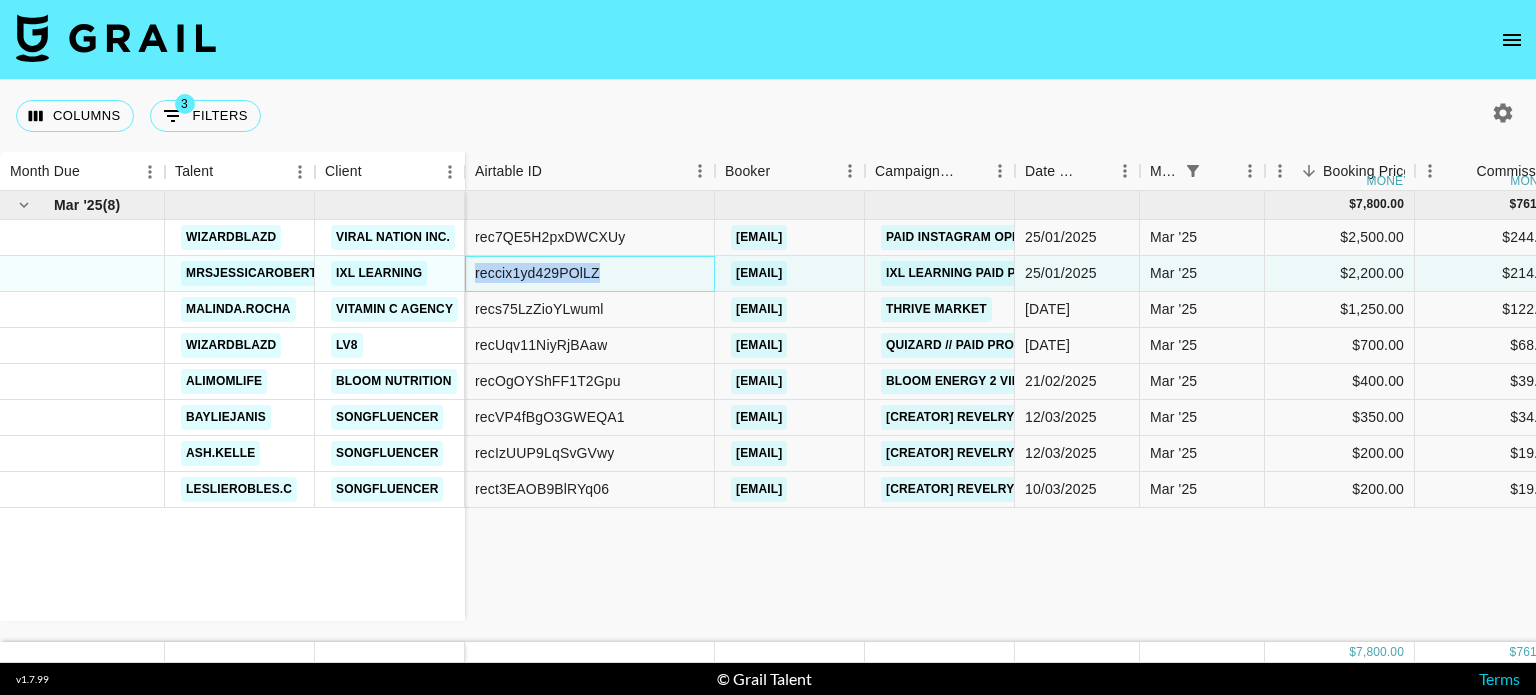 drag, startPoint x: 626, startPoint y: 268, endPoint x: 462, endPoint y: 289, distance: 165.33905 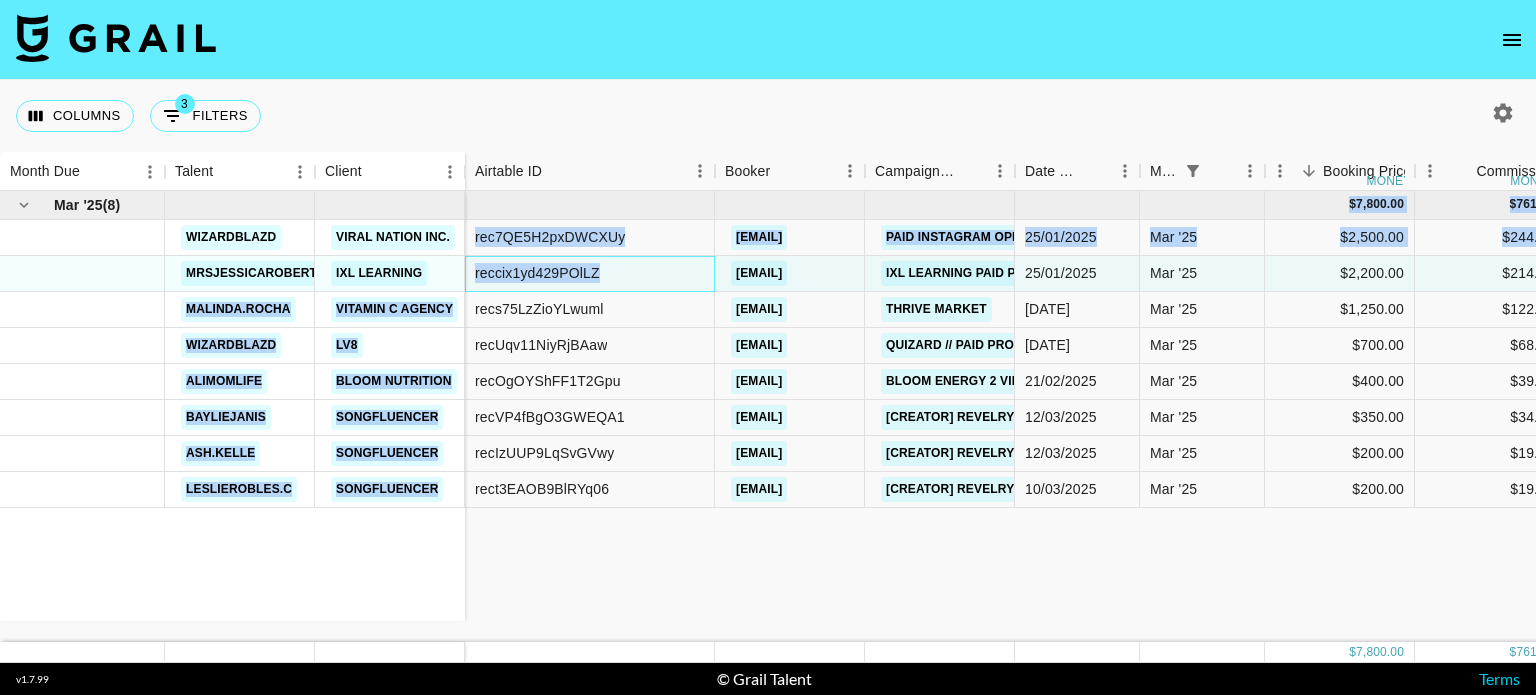 copy on "[CREATOR] [BRAND] [CREATOR] [BRAND] [CREATOR] [BRAND] [CREATOR] [BRAND] [CREATOR] [BRAND] [CREATOR] [BRAND] $ 7,800.00 $ 761.48 [RECORD_ID] [EMAIL] Paid Instagram Opportunity [DATE] [MONTH] '25 $2,500.00 $244.06 approved [URL] [CREATOR]__IGCreatorsProgram_Contract - PandaDoc.html yes [URL] [RECORD_ID]" 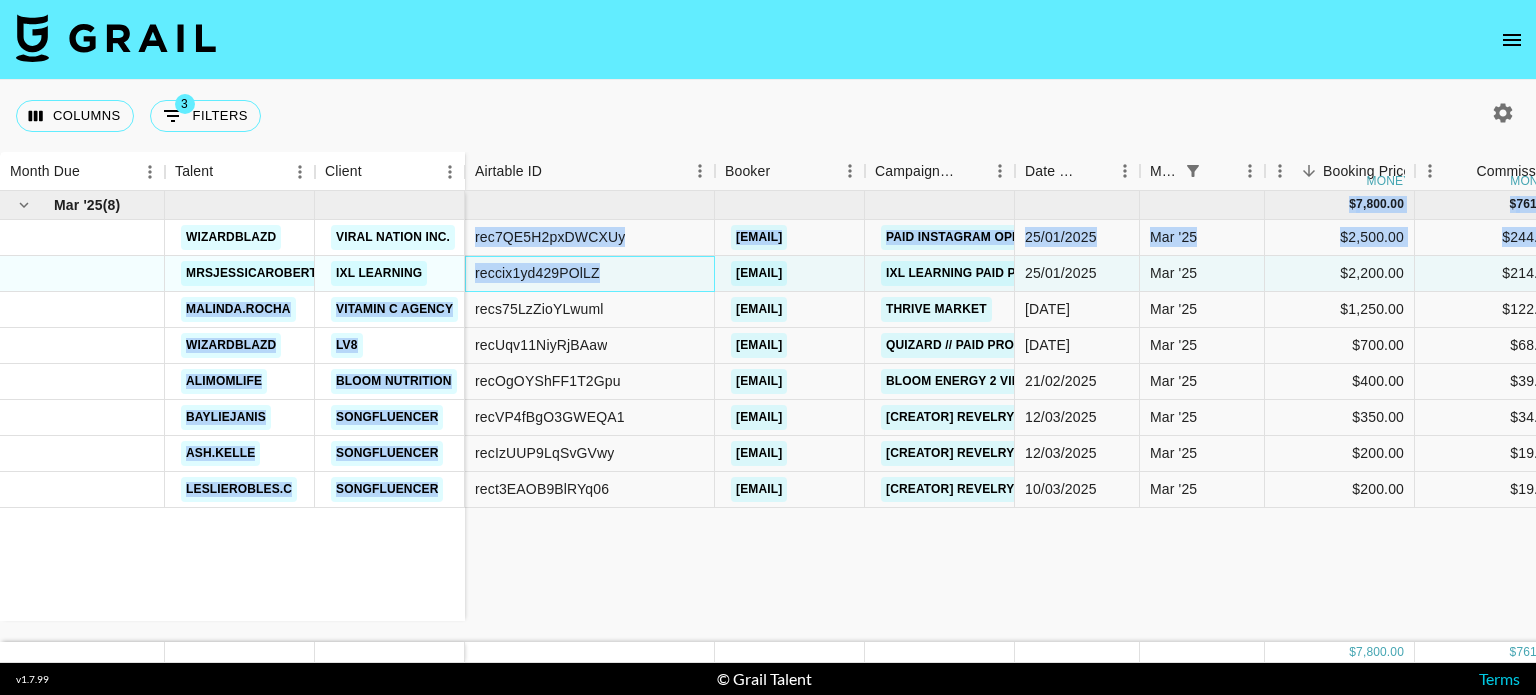 click on "reccix1yd429POlLZ" at bounding box center [590, 274] 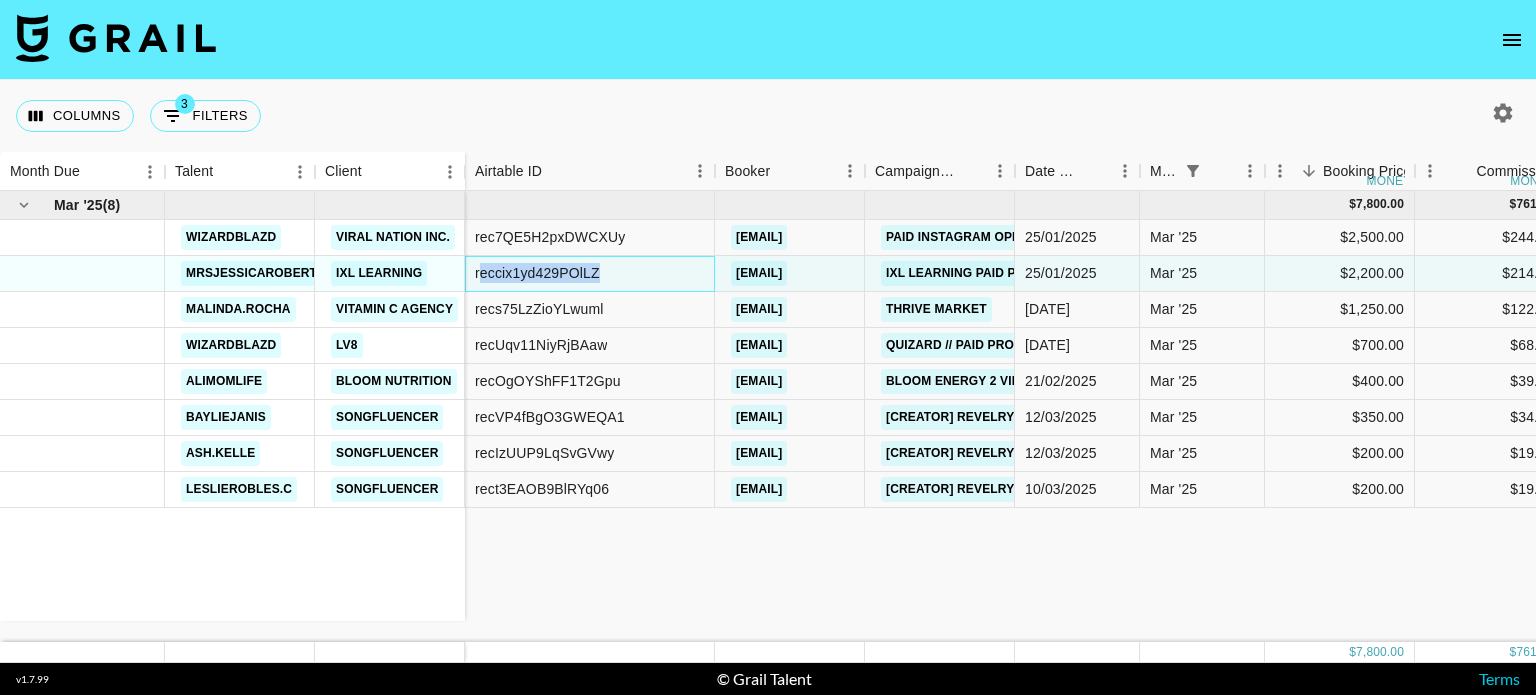 drag, startPoint x: 630, startPoint y: 274, endPoint x: 475, endPoint y: 277, distance: 155.02902 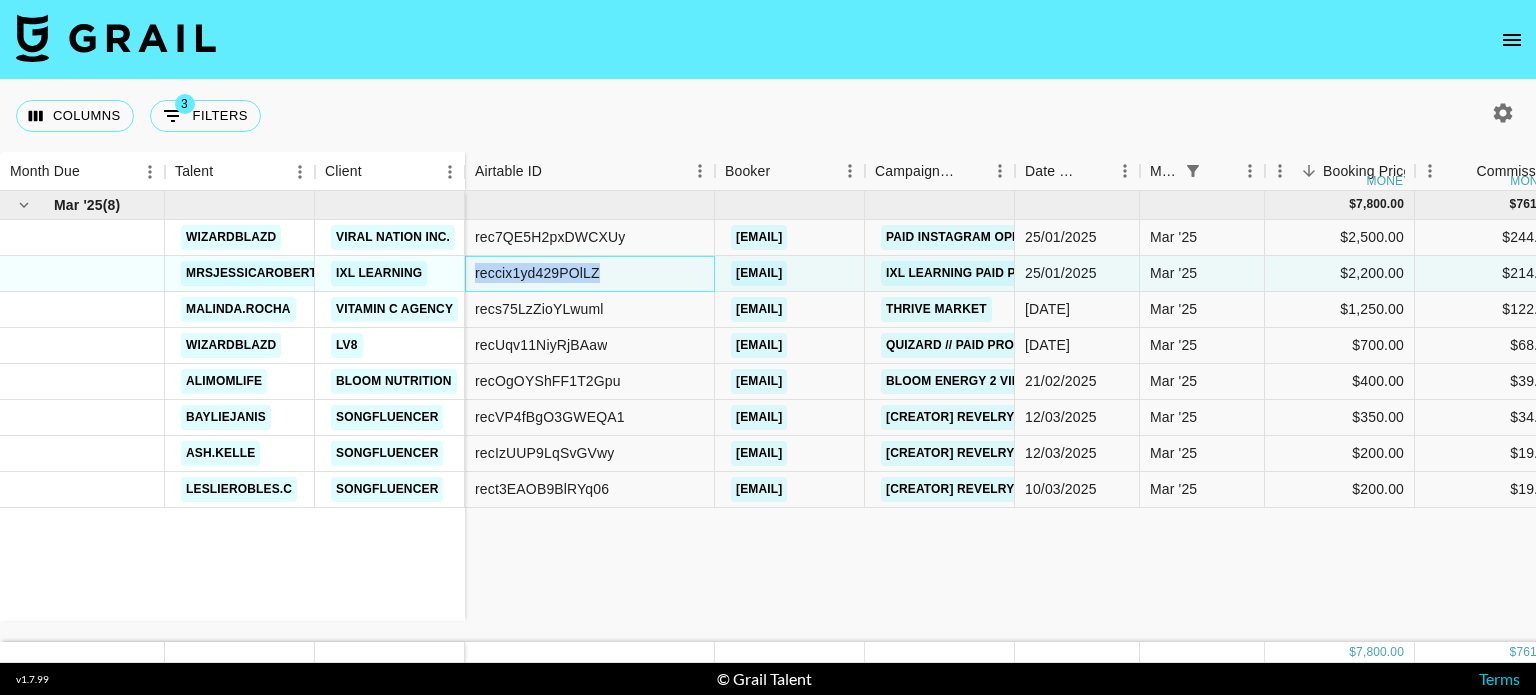 copy on "reccix1yd429POlLZ" 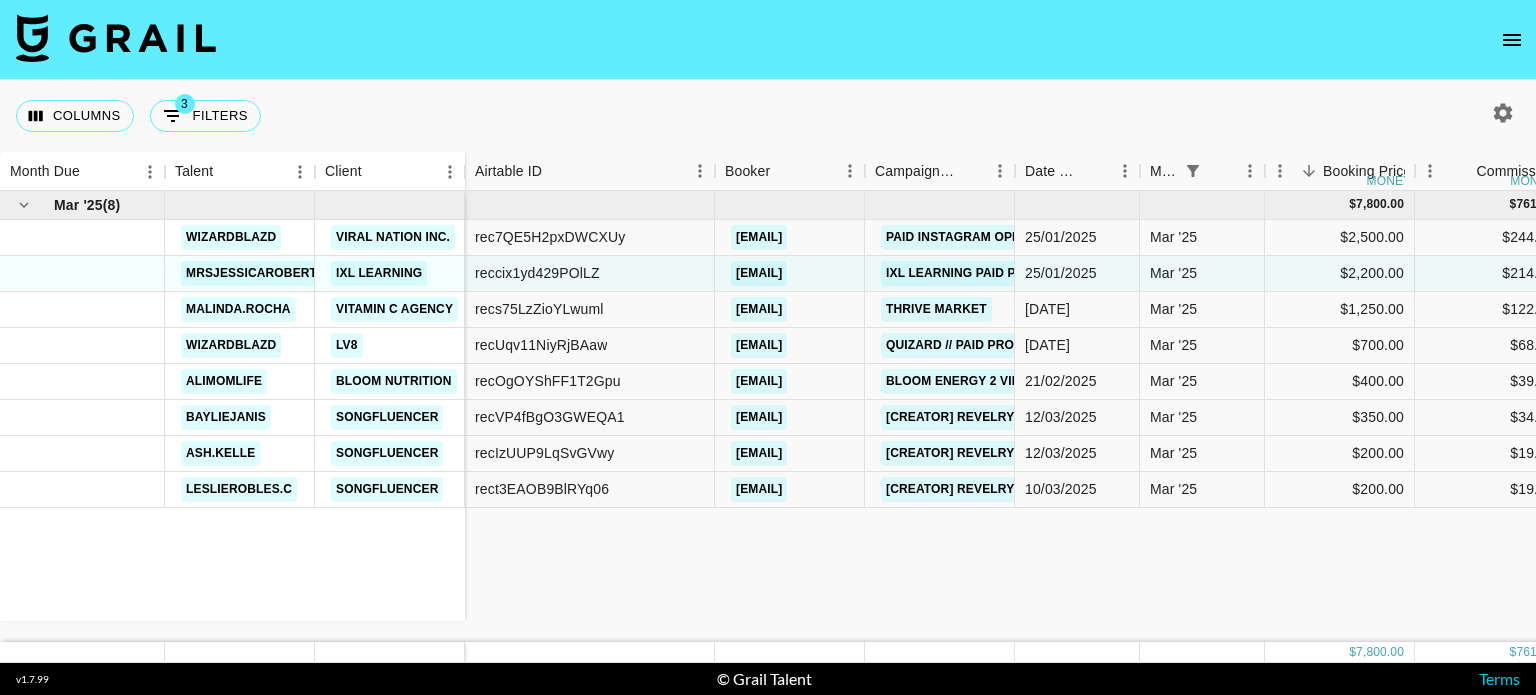click on "v 1.7.99 © Grail Talent Terms" at bounding box center (768, 679) 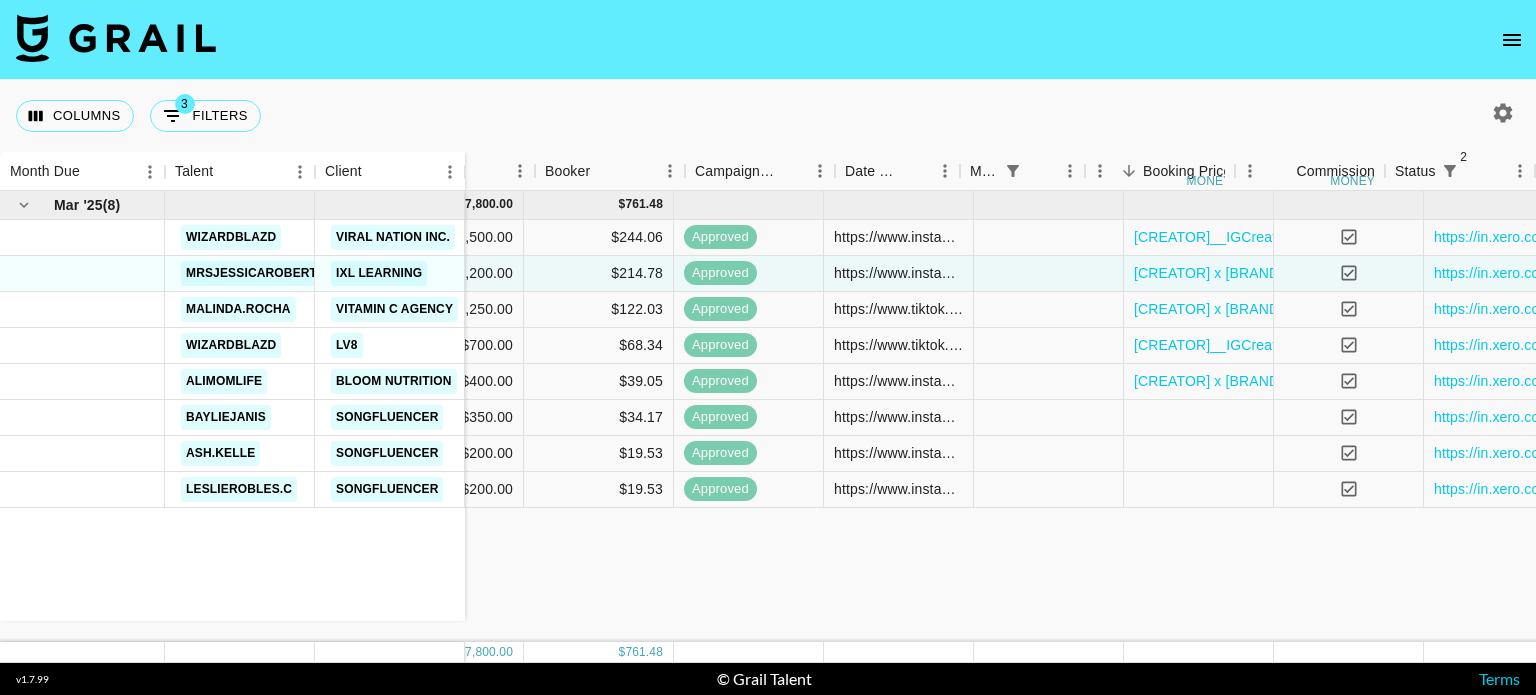 scroll, scrollTop: 0, scrollLeft: 1008, axis: horizontal 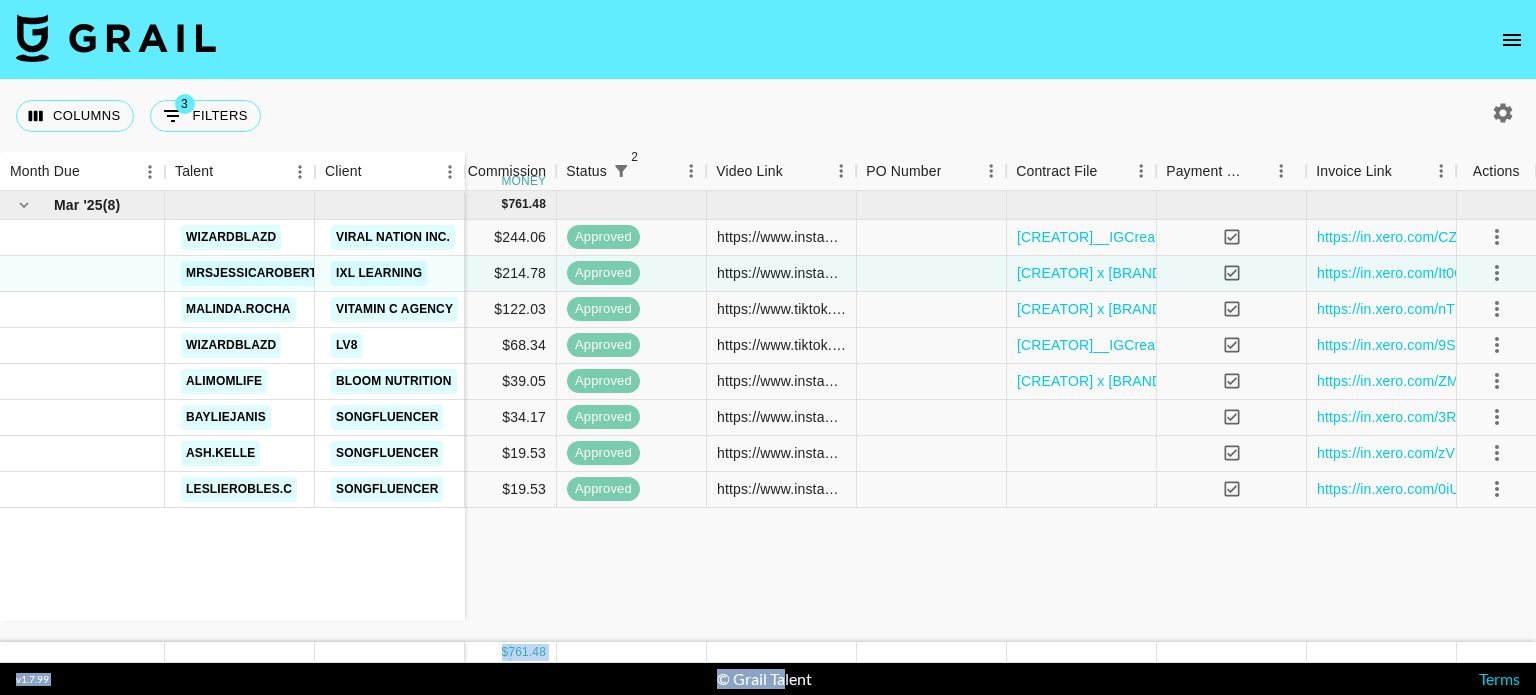 drag, startPoint x: 783, startPoint y: 663, endPoint x: 512, endPoint y: 659, distance: 271.0295 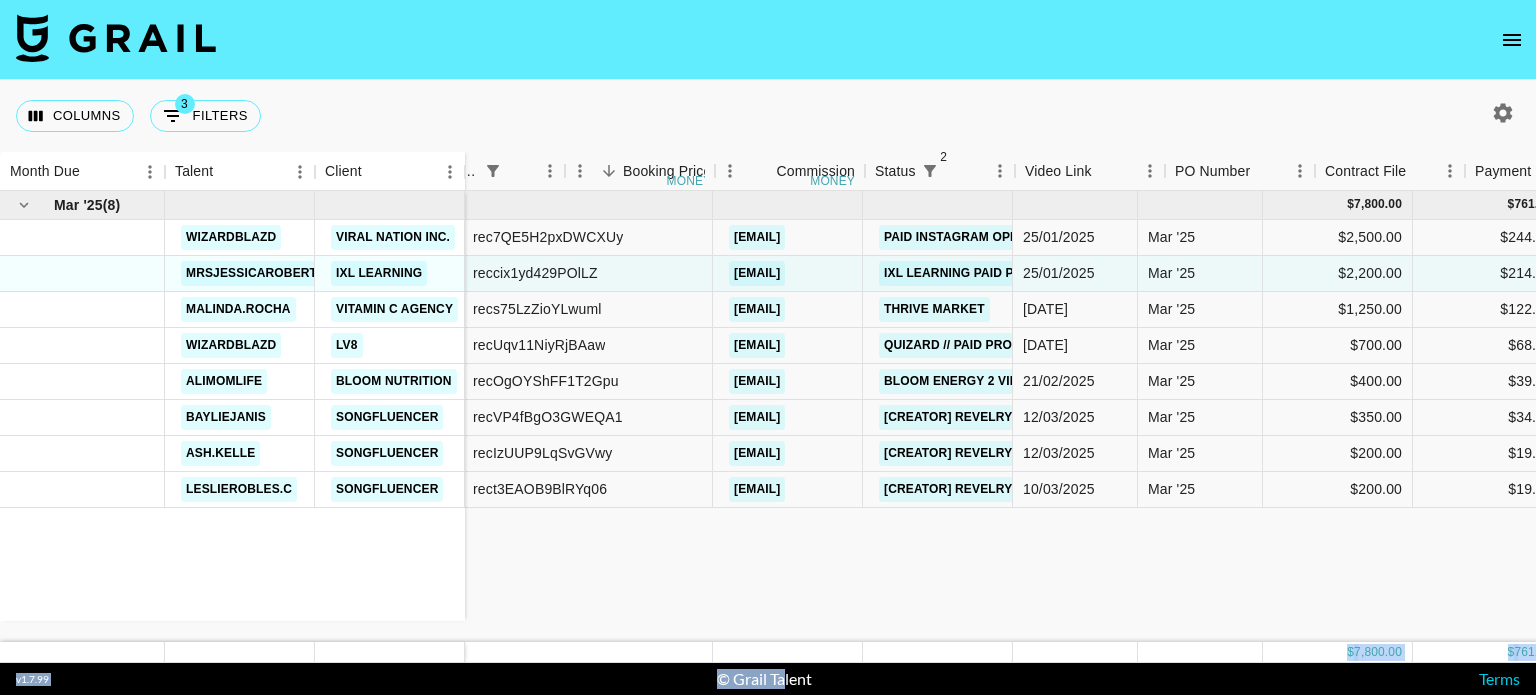 scroll, scrollTop: 0, scrollLeft: 0, axis: both 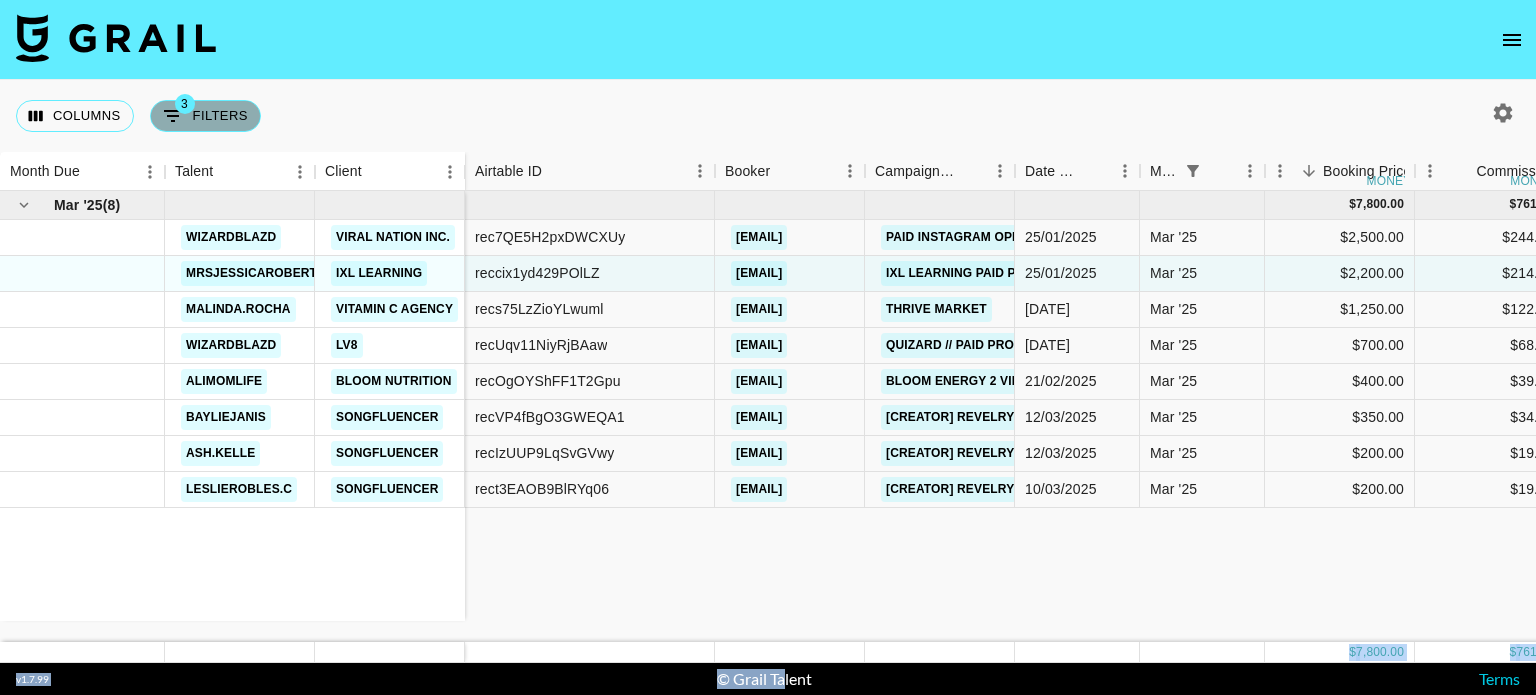 click on "3 Filters" at bounding box center [205, 116] 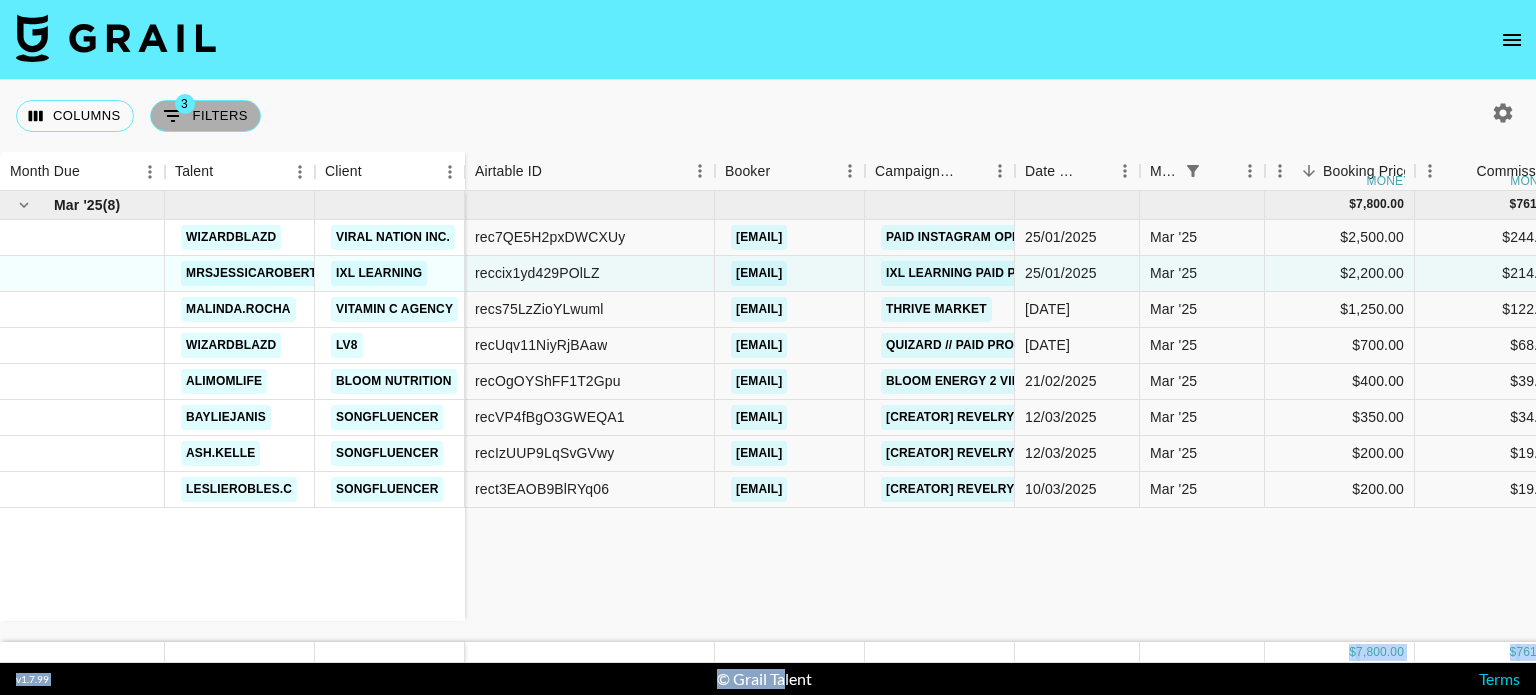 select on "status" 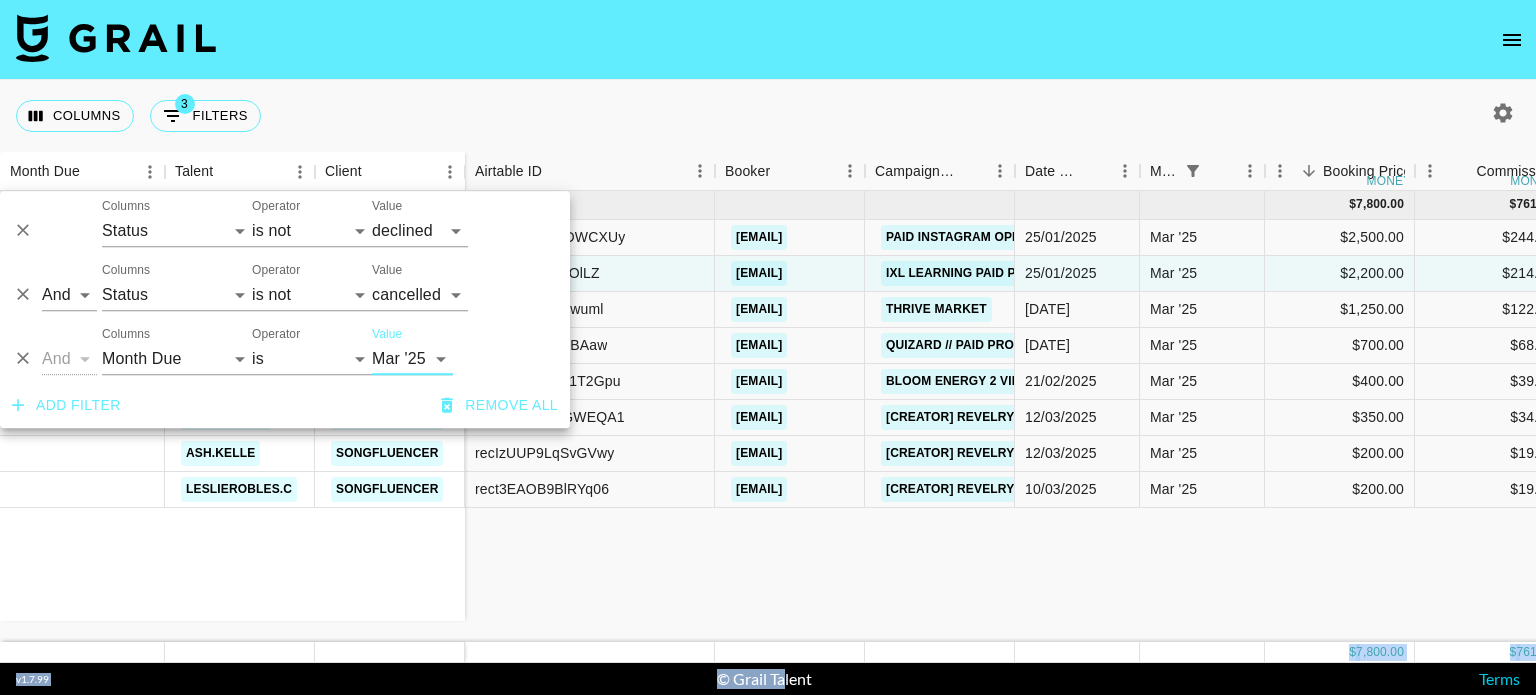 click on "Aug '26 Jul '26 Jun '26 May '26 Apr '26 Mar '26 Feb '26 Jan '26 Dec '25 Nov '25 Oct '25 Sep '25 Aug '25 Jul '25 Jun '25 May '25 Apr '25 Mar '25 Feb '25 Jan '25 Dec '24 Nov '24 Oct '24 Sep '24 Aug '24" at bounding box center (412, 359) 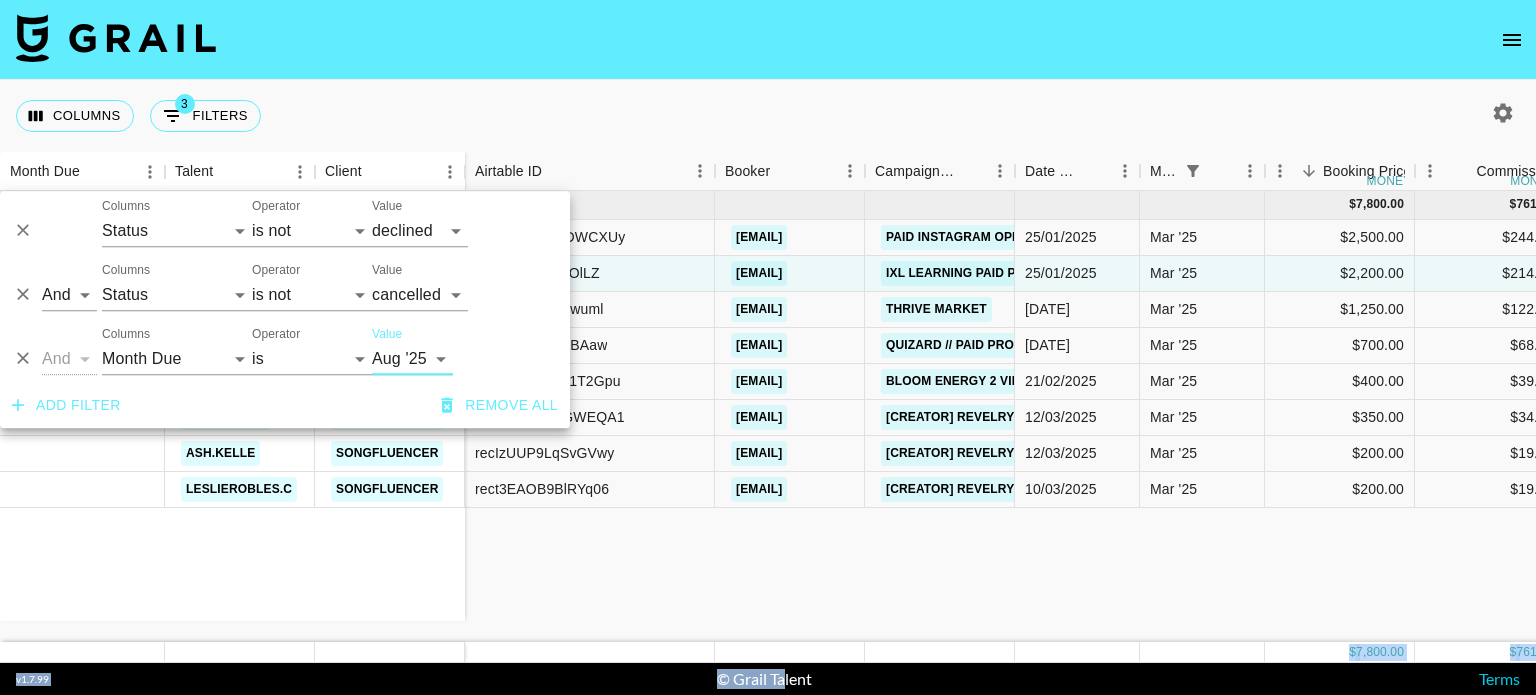 click on "Aug '26 Jul '26 Jun '26 May '26 Apr '26 Mar '26 Feb '26 Jan '26 Dec '25 Nov '25 Oct '25 Sep '25 Aug '25 Jul '25 Jun '25 May '25 Apr '25 Mar '25 Feb '25 Jan '25 Dec '24 Nov '24 Oct '24 Sep '24 Aug '24" at bounding box center [412, 359] 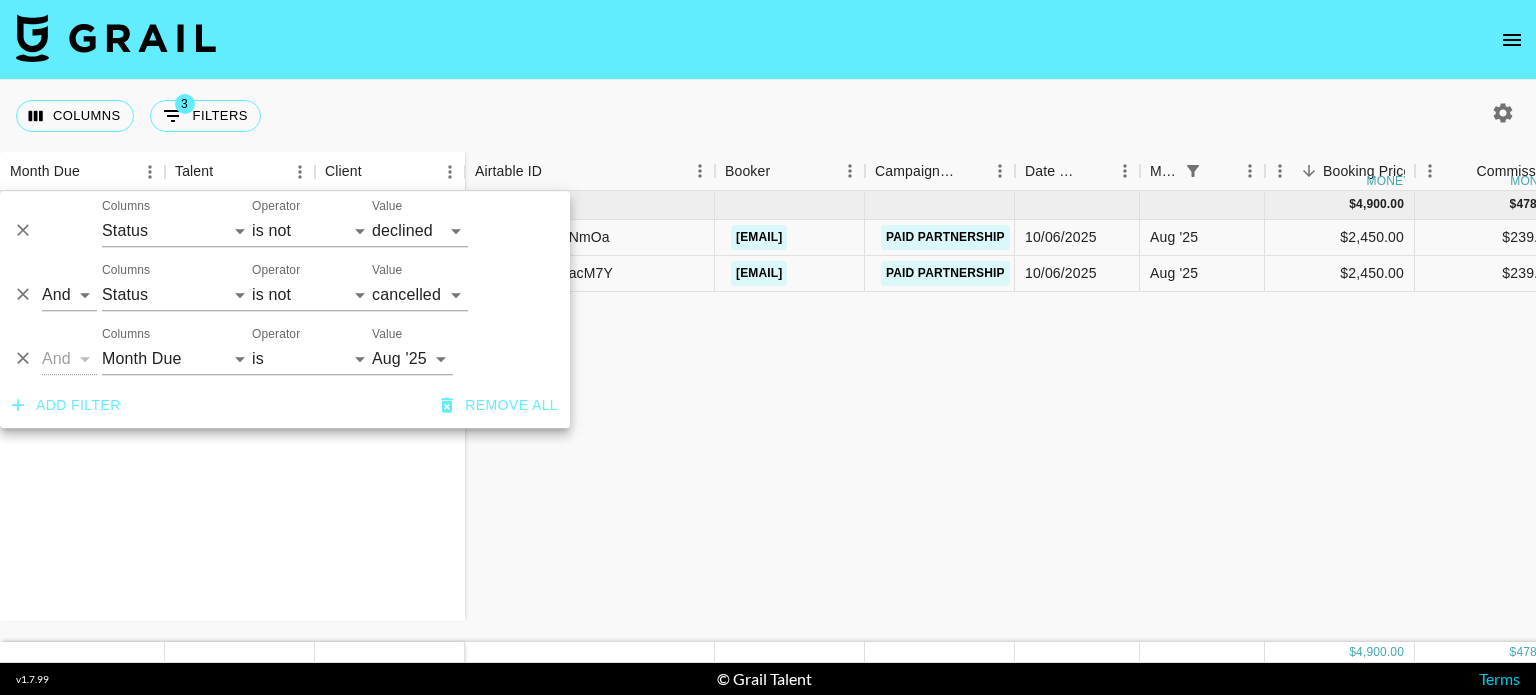 click on "Columns 3 Filters + Booking" at bounding box center (768, 116) 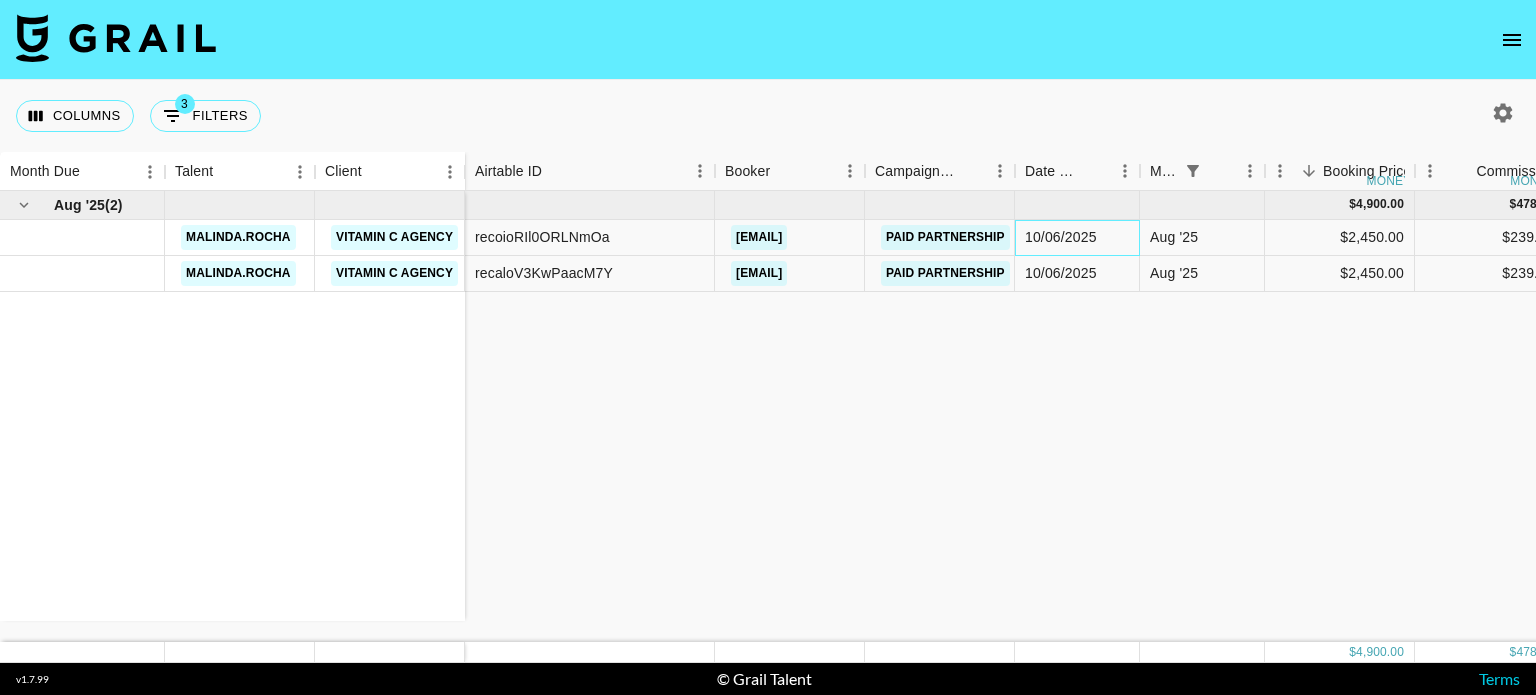 click on "10/06/2025" at bounding box center (1061, 237) 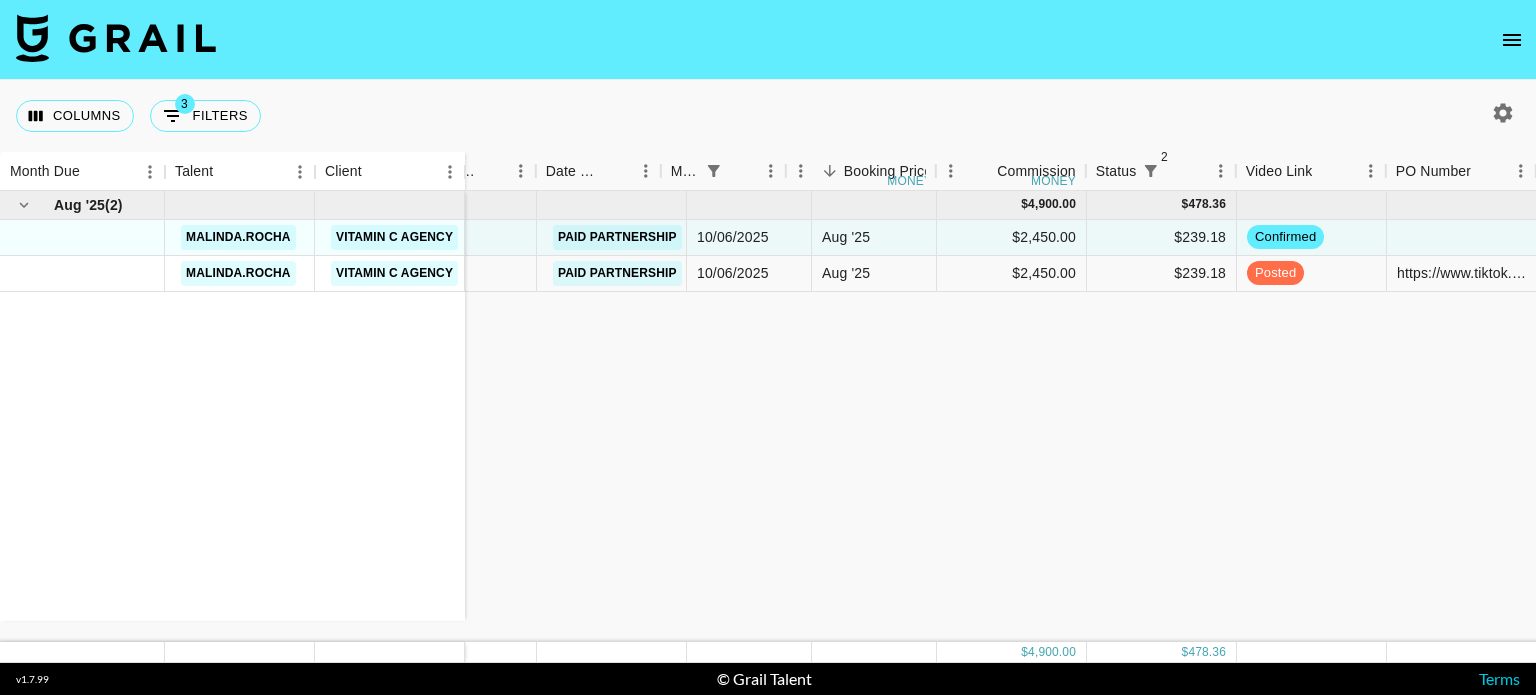scroll, scrollTop: 0, scrollLeft: 479, axis: horizontal 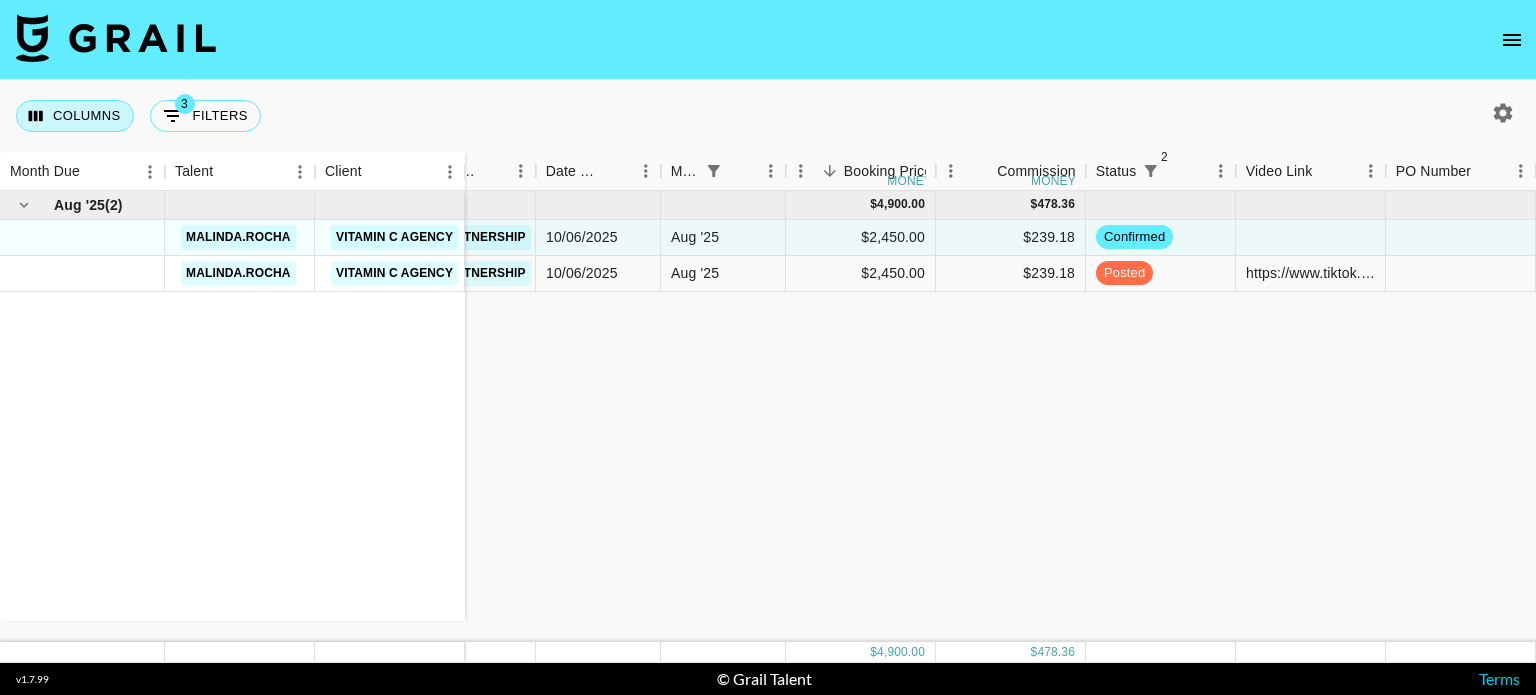 click on "Columns" at bounding box center (75, 116) 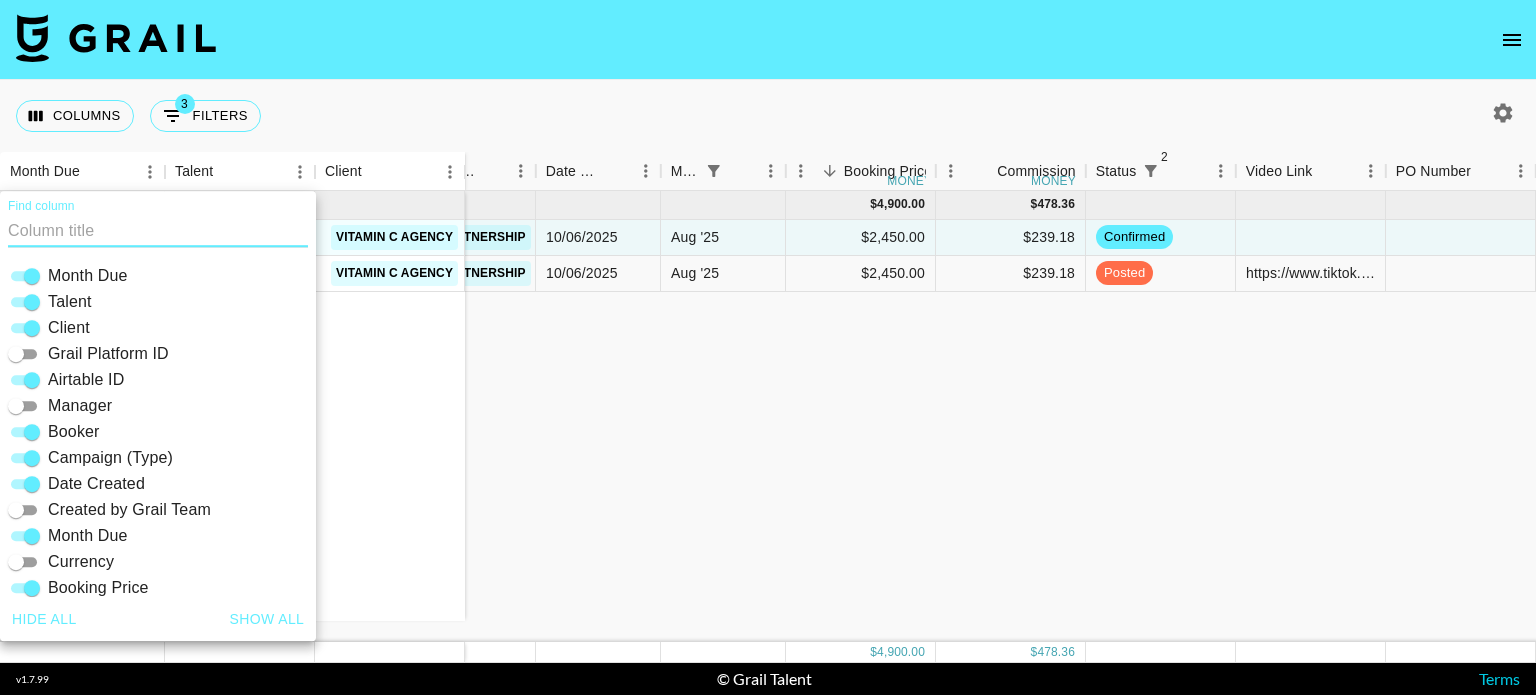 click on "Airtable ID" at bounding box center (32, 380) 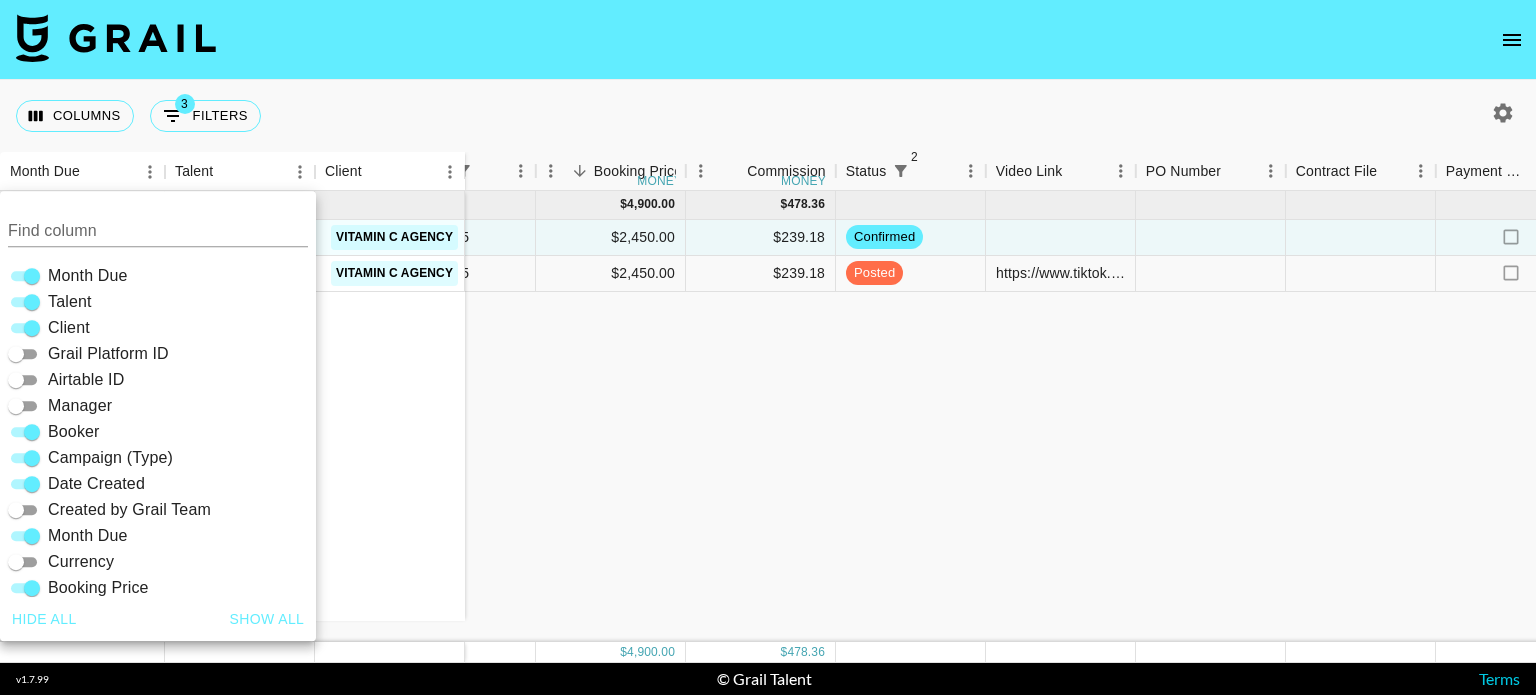 click on "[MONTH] '25 ( 2 ) [CREATOR] Vitamin C Agency [CREATOR] Vitamin C Agency $ 4,900.00 $ 478.36 [EMAIL] Paid Partnership [DATE] [MONTH] '25 $2,450.00 $239.18 confirmed no [EMAIL] Paid Partnership [DATE] [MONTH] '25 $2,450.00 $239.18 posted [URL] no" at bounding box center [668, 416] 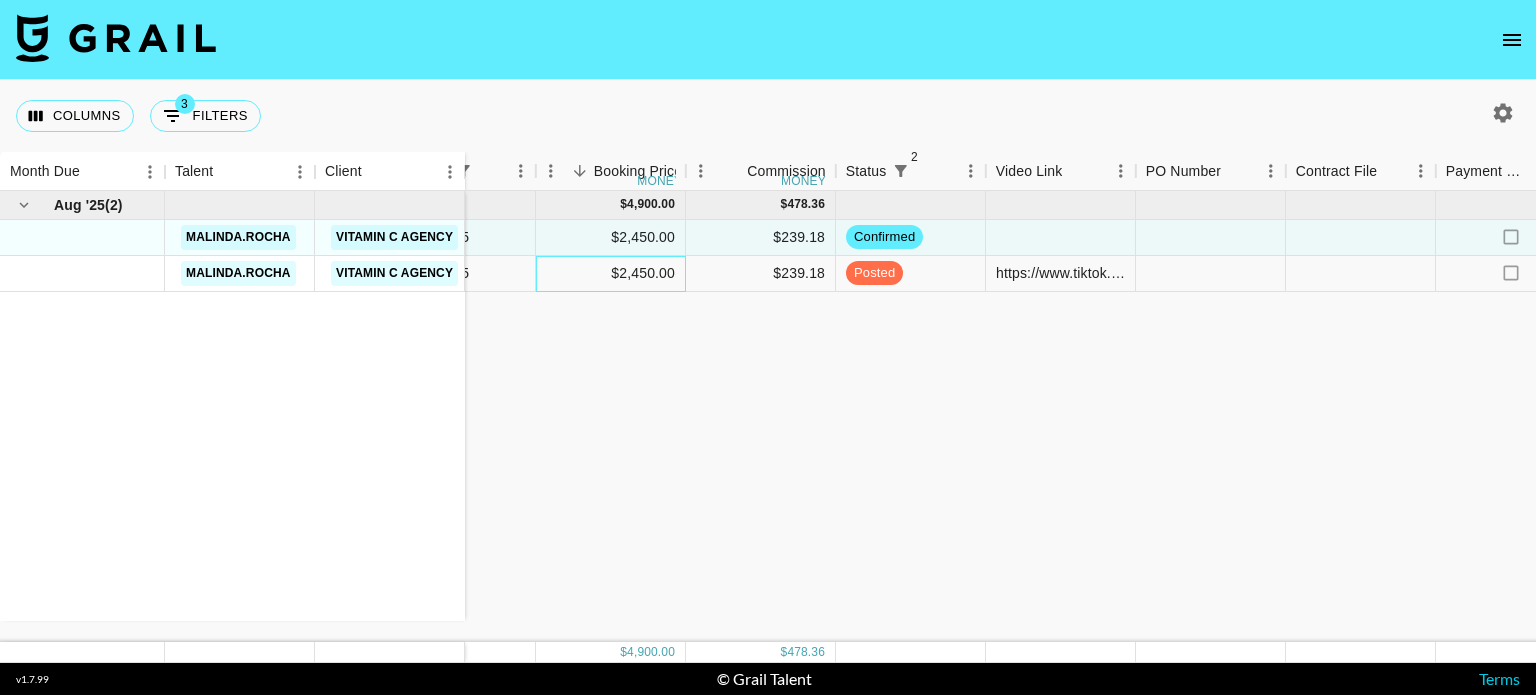 click on "$2,450.00" at bounding box center [611, 274] 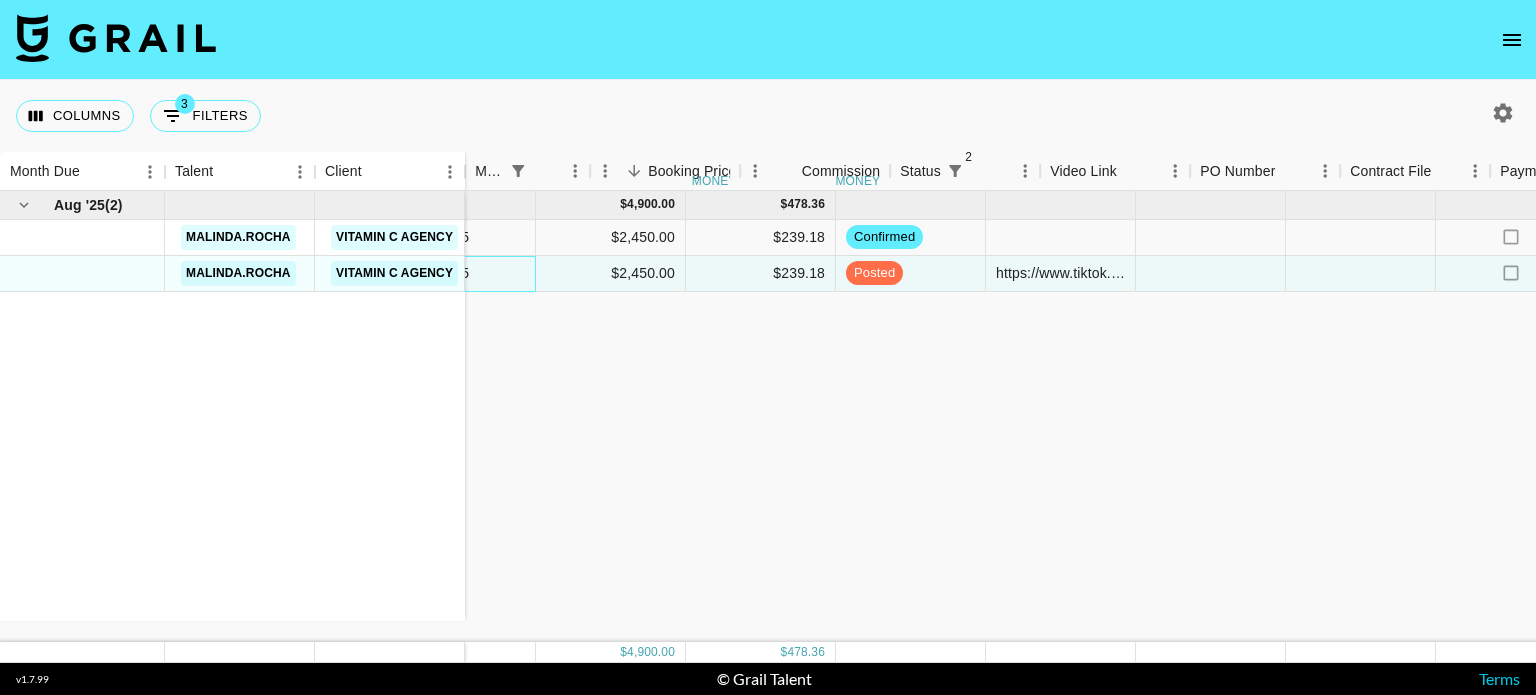 scroll, scrollTop: 0, scrollLeft: 424, axis: horizontal 